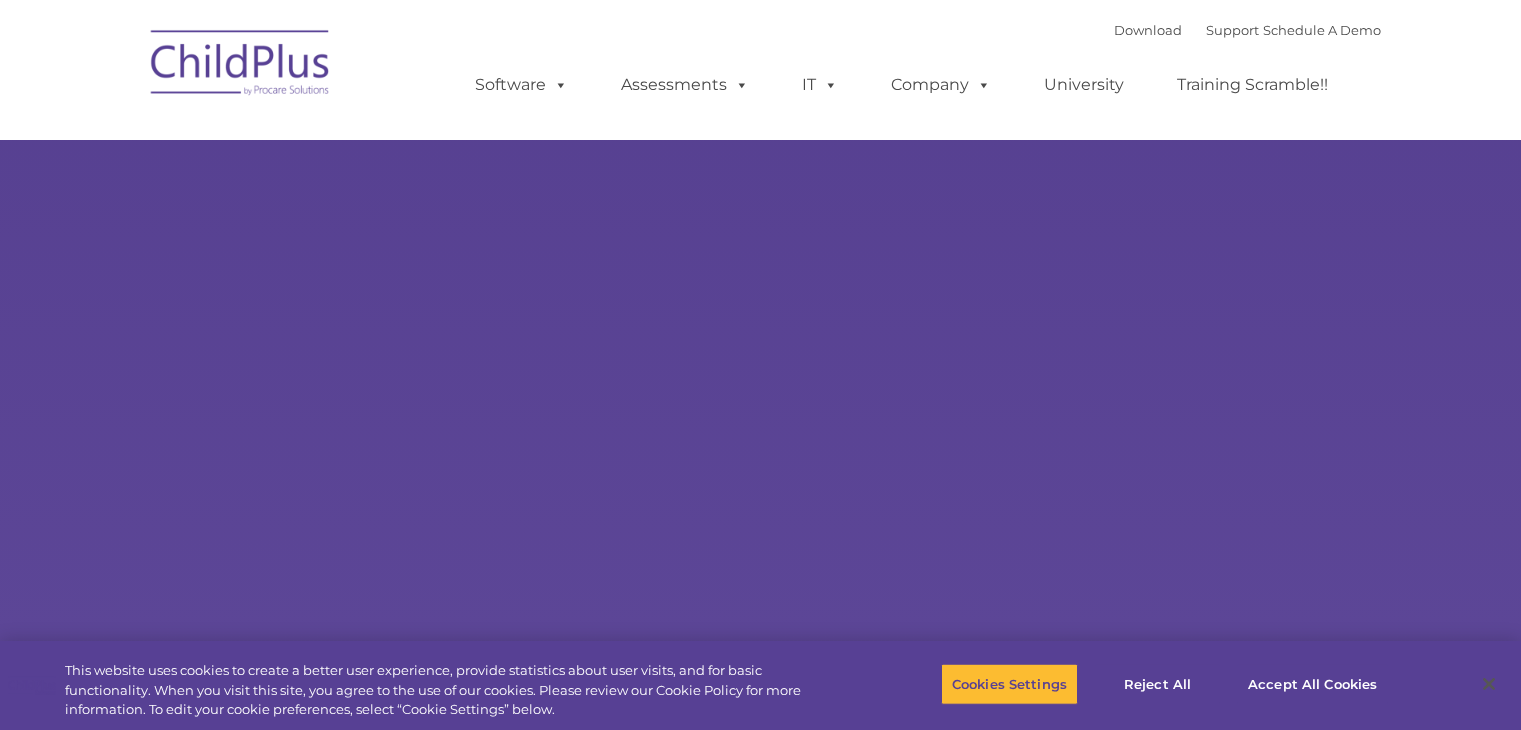scroll, scrollTop: 0, scrollLeft: 0, axis: both 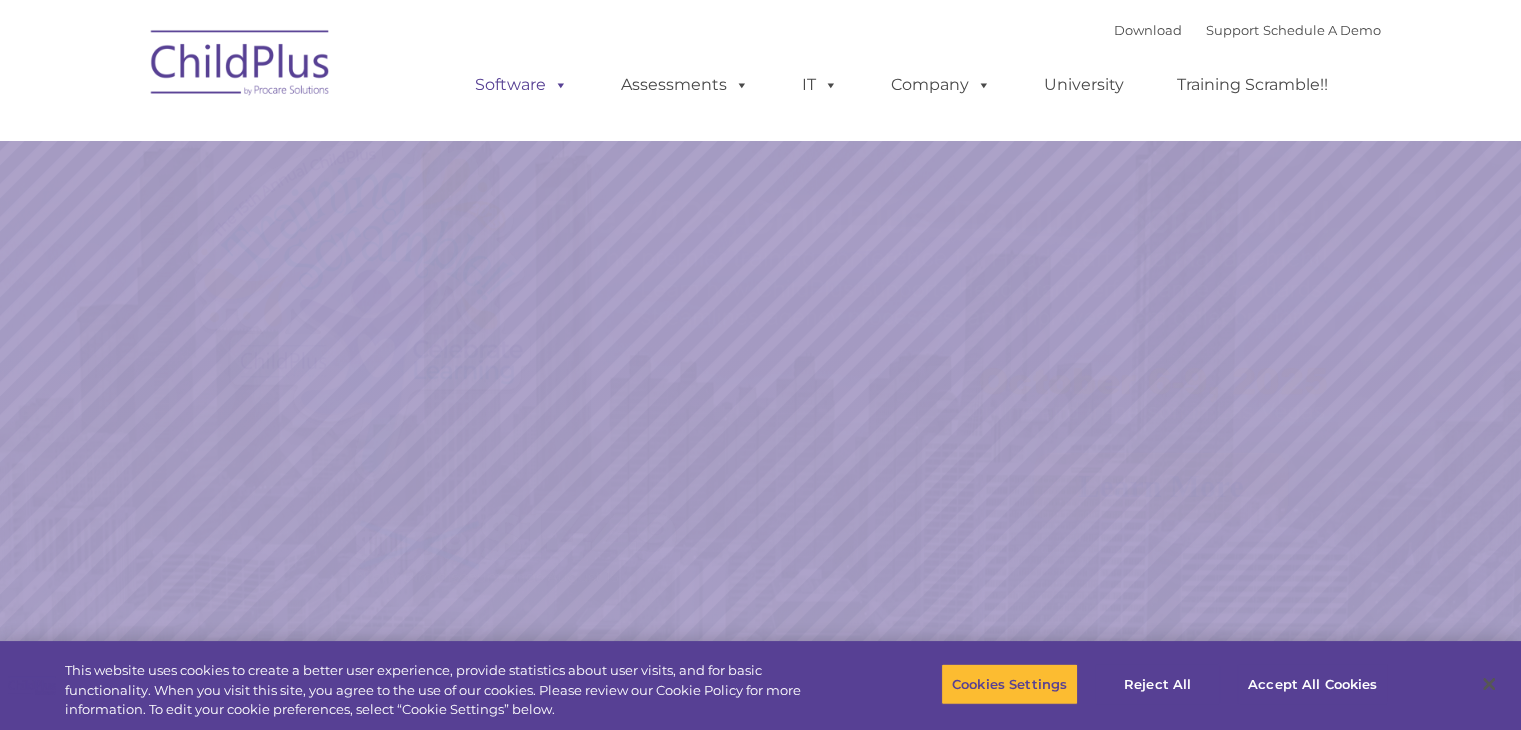 select on "MEDIUM" 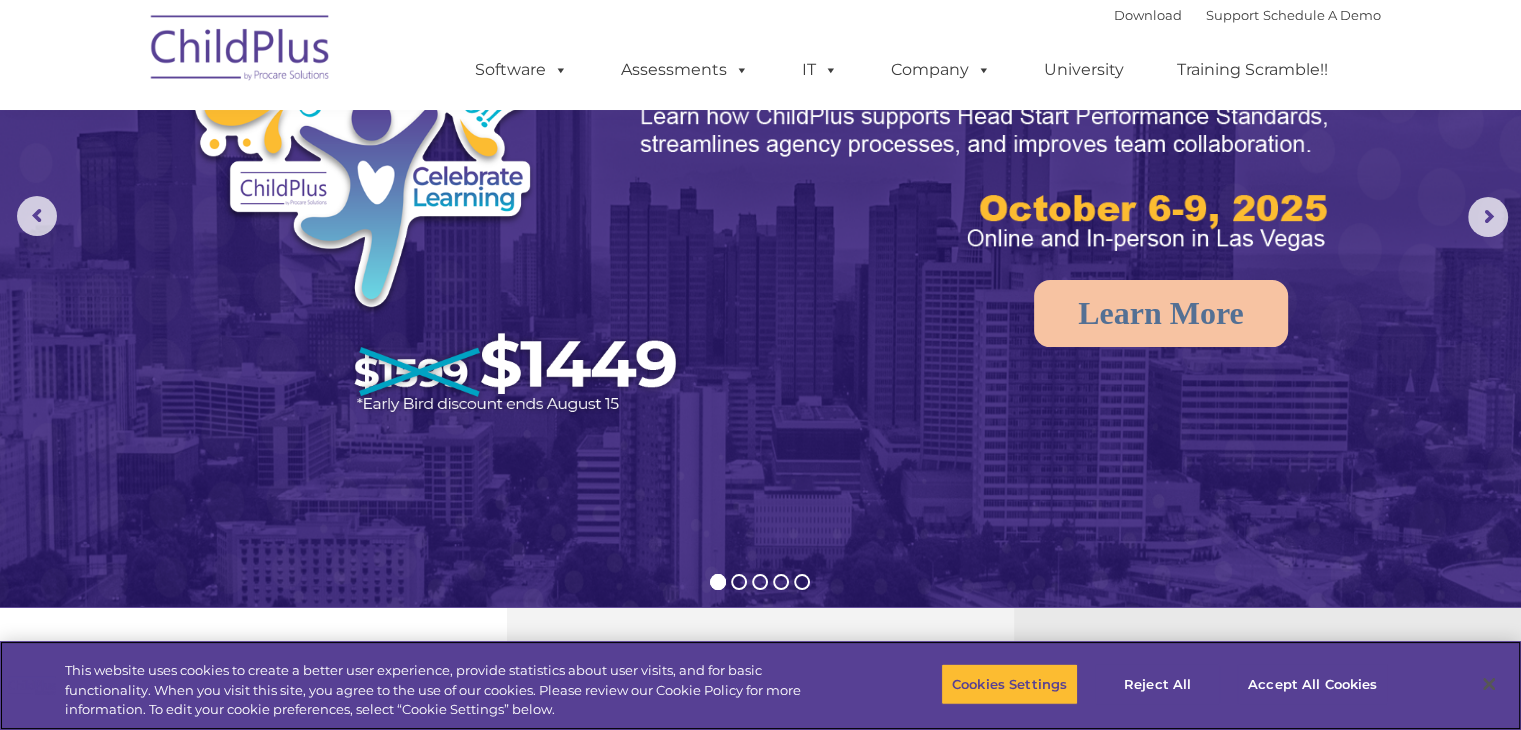 scroll, scrollTop: 206, scrollLeft: 0, axis: vertical 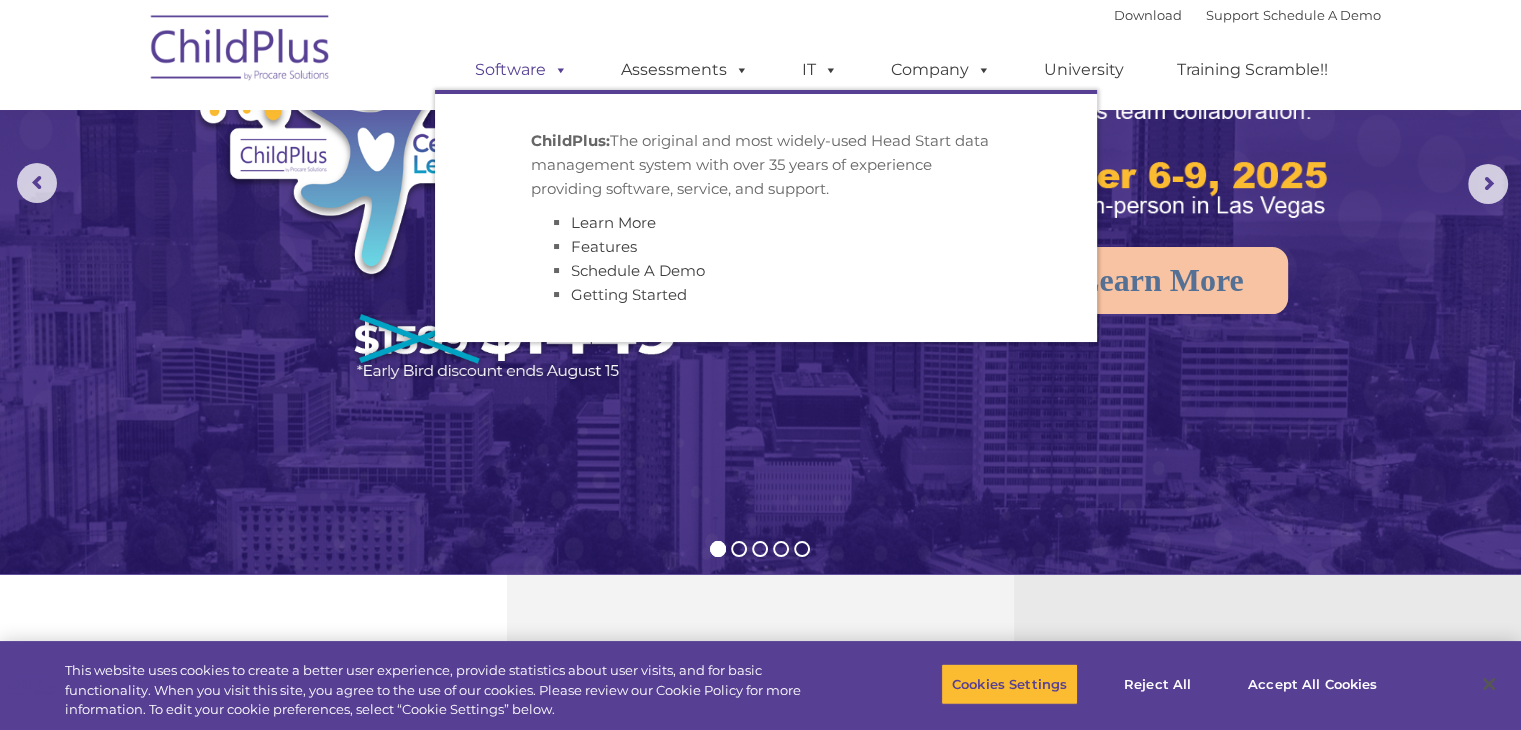 click on "Software" at bounding box center (521, 70) 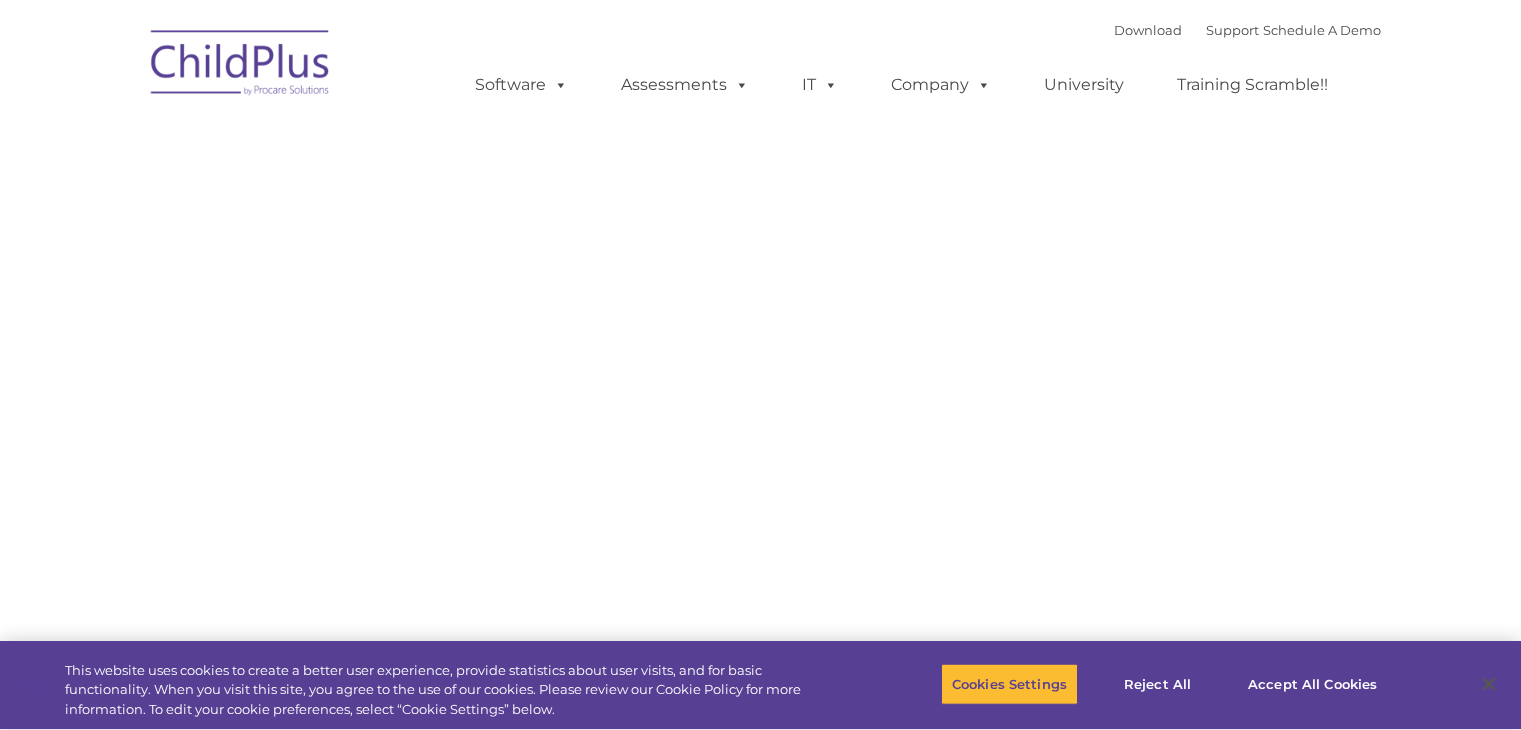 type on "" 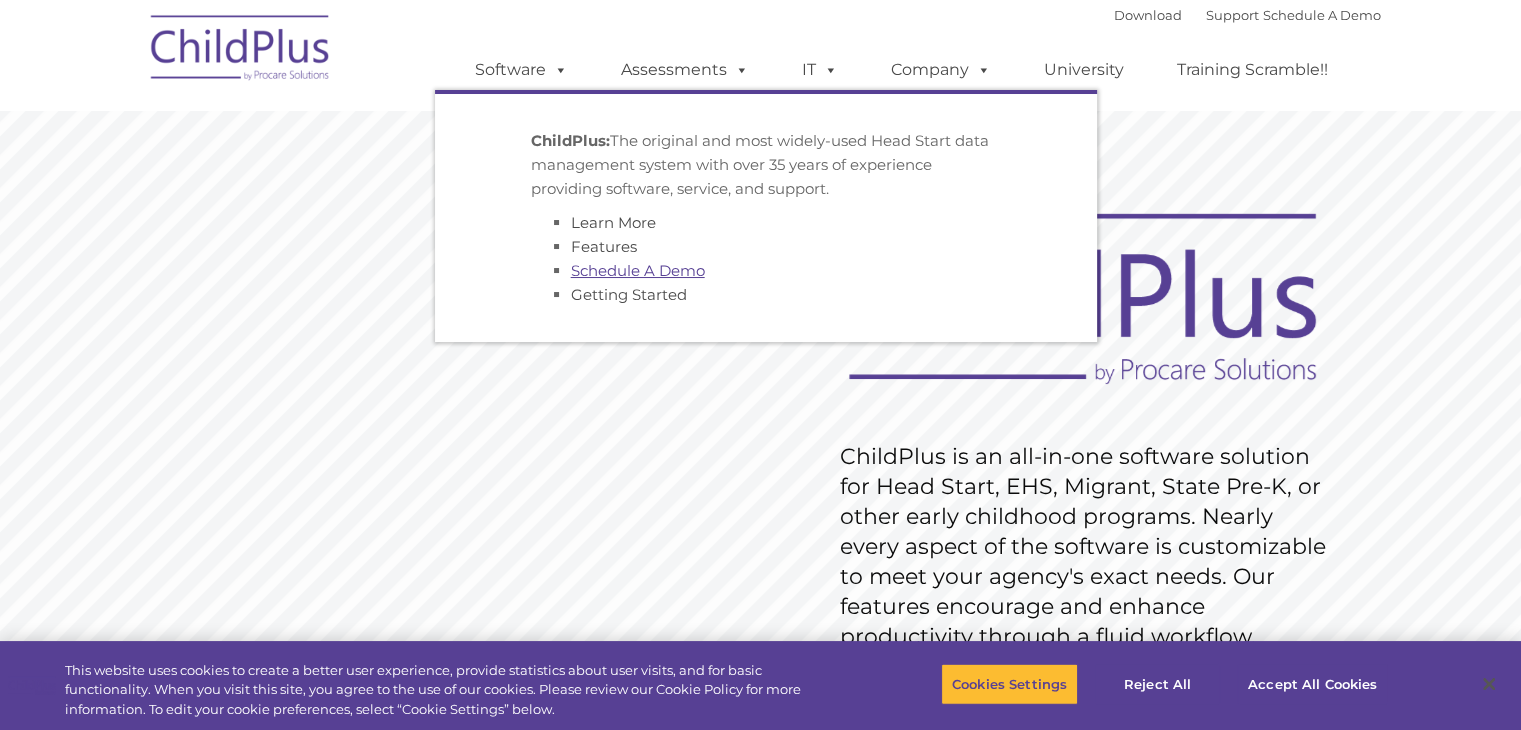 click on "Schedule A Demo" at bounding box center (638, 270) 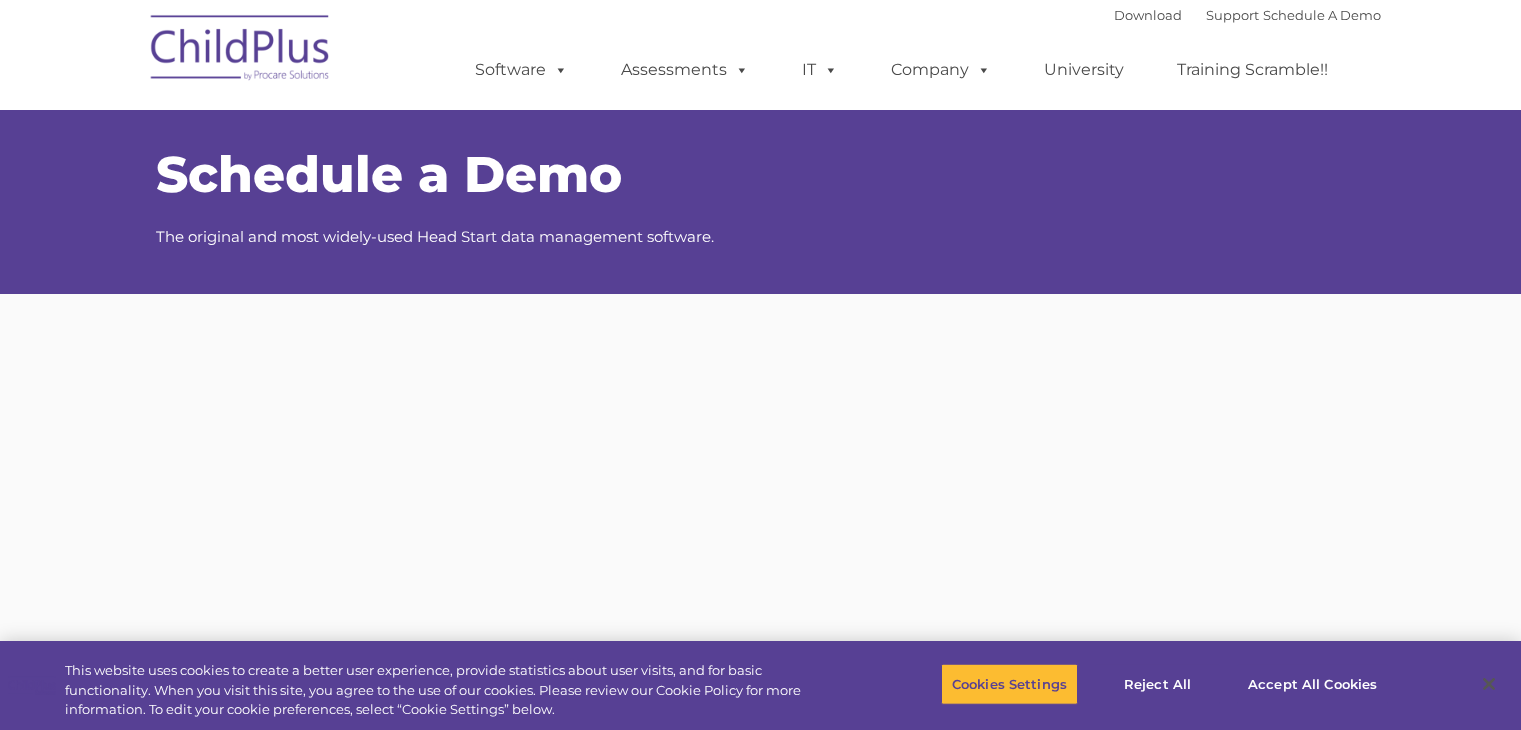scroll, scrollTop: 0, scrollLeft: 0, axis: both 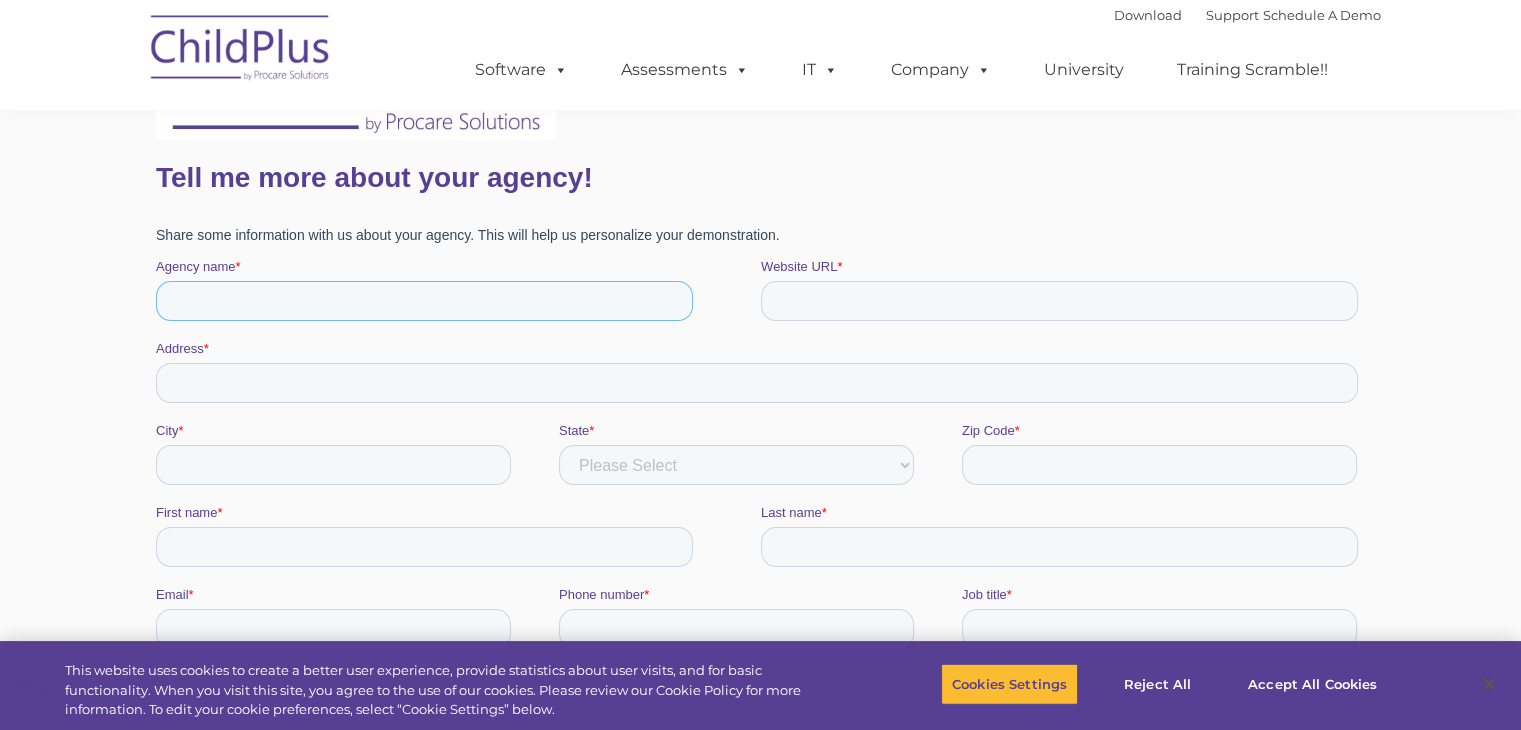 click on "[AGENCY]" at bounding box center [423, 301] 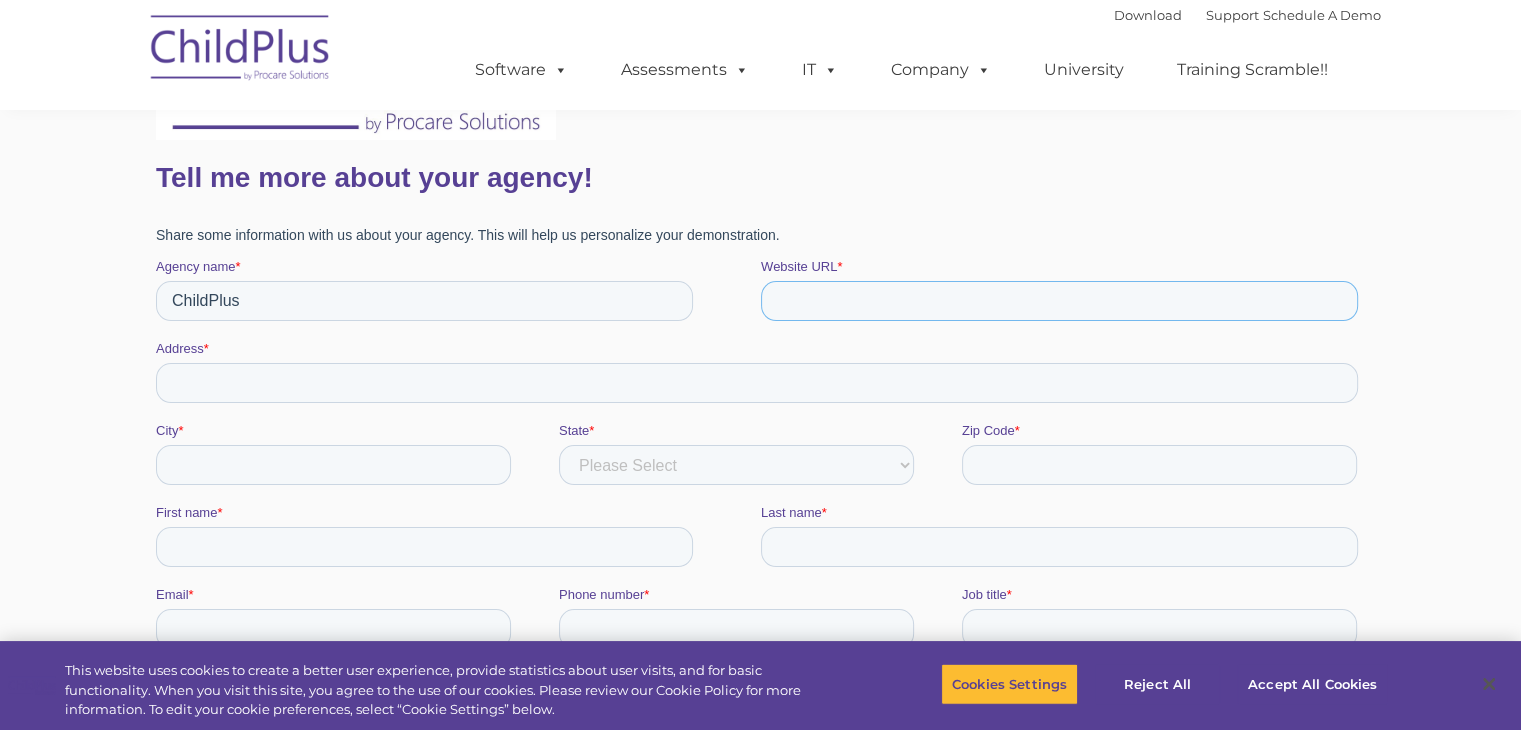 click on "Website URL *" at bounding box center [1058, 301] 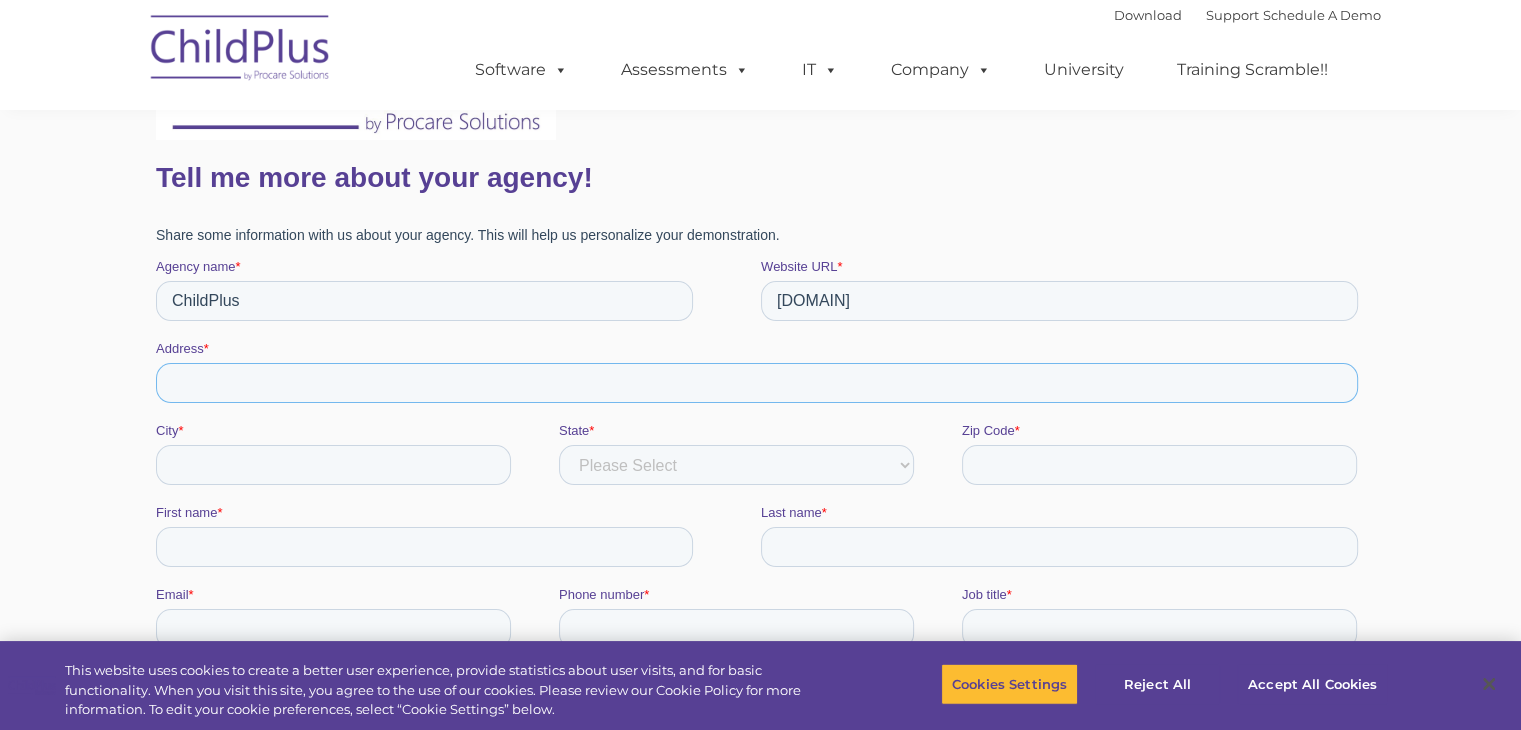 click on "[ADDRESS]" at bounding box center (756, 383) 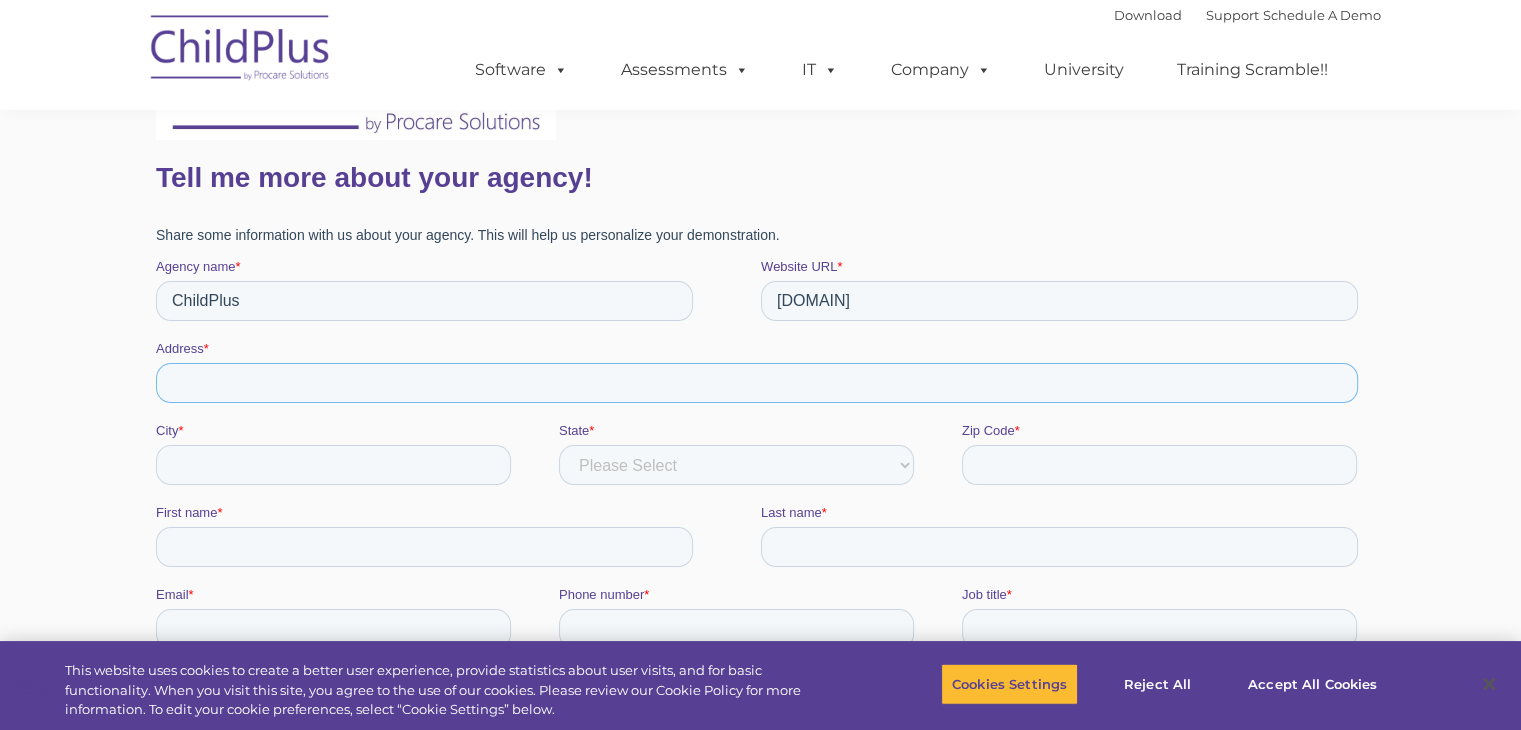 type on "[NUMBER] [STREET]" 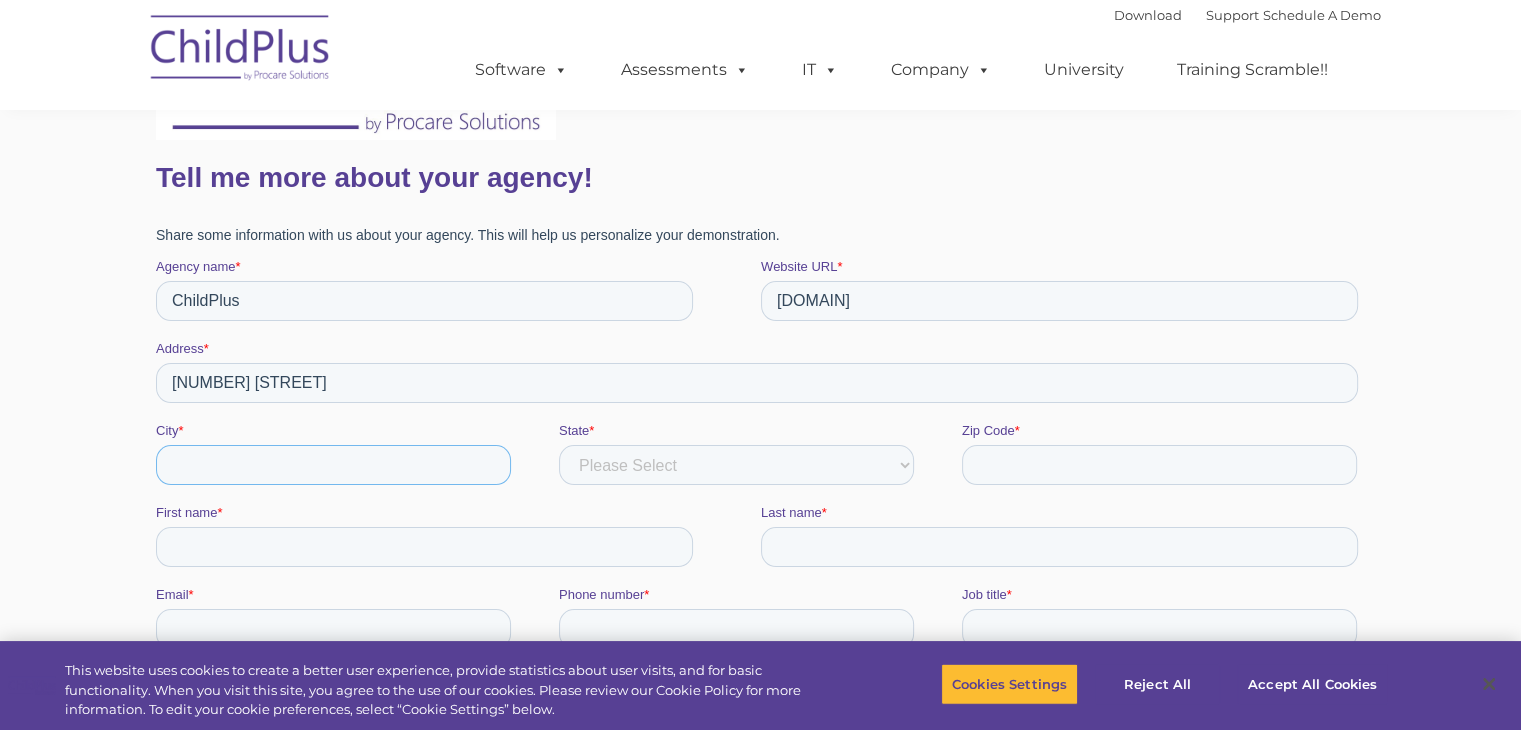 type on "[CITY]" 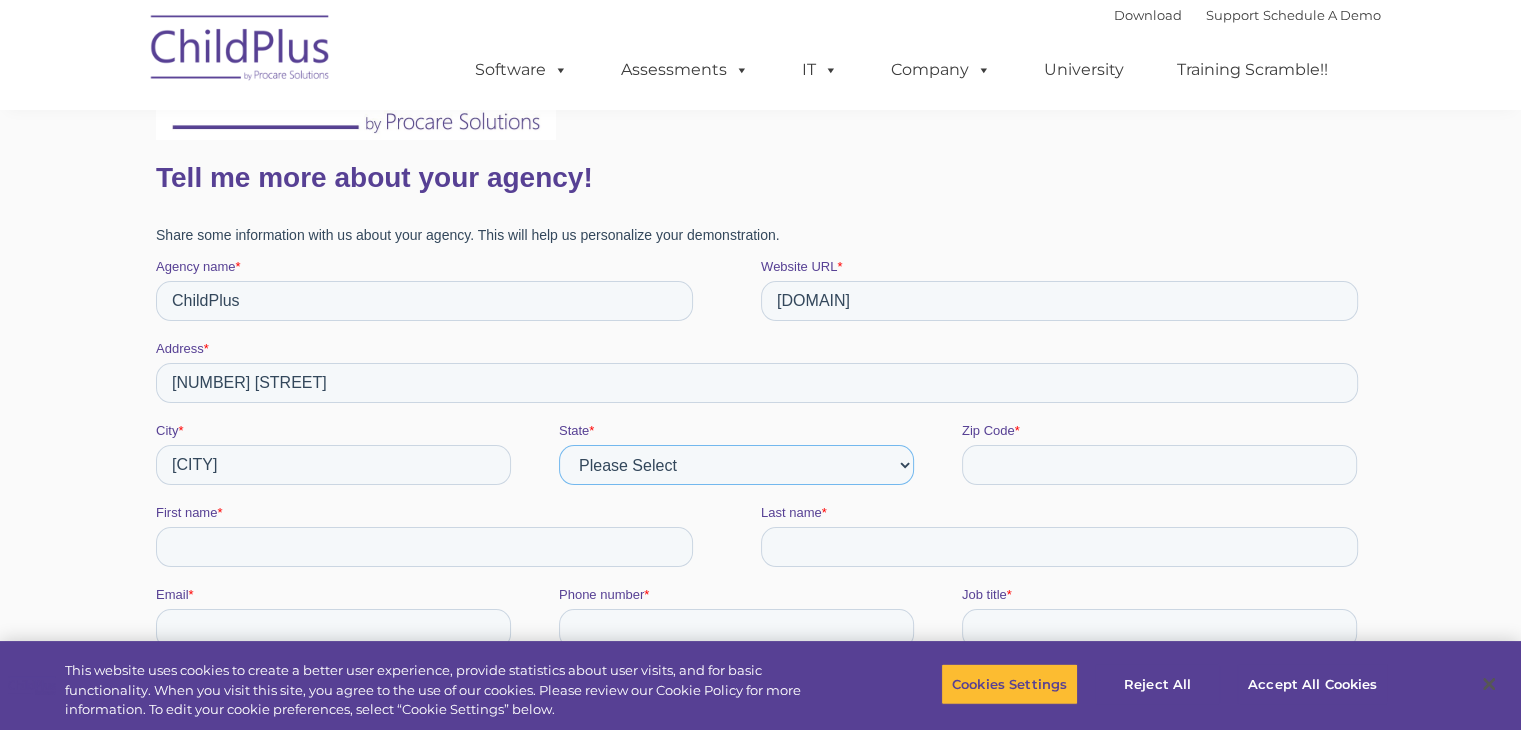 select on "[STATE]" 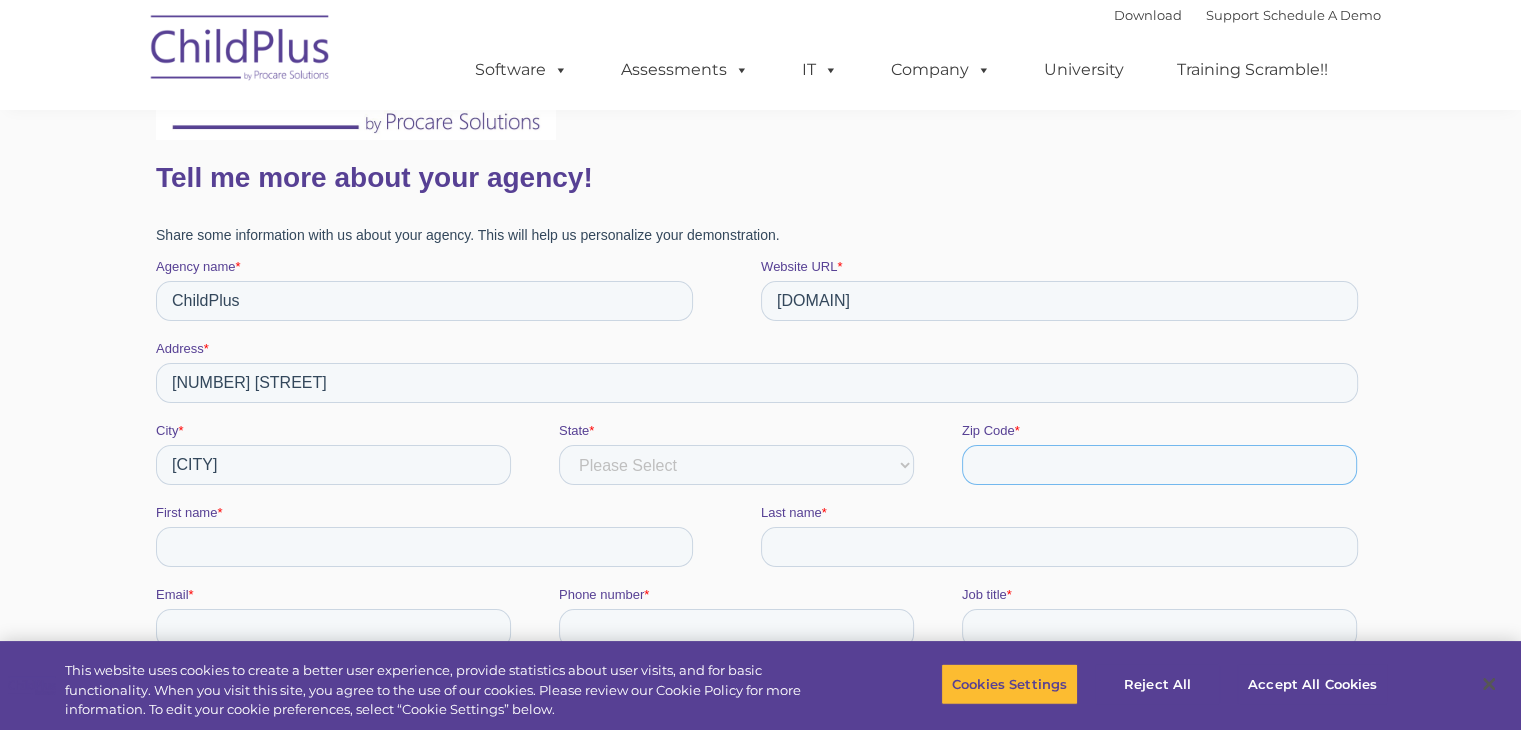 type on "[POSTAL_CODE]" 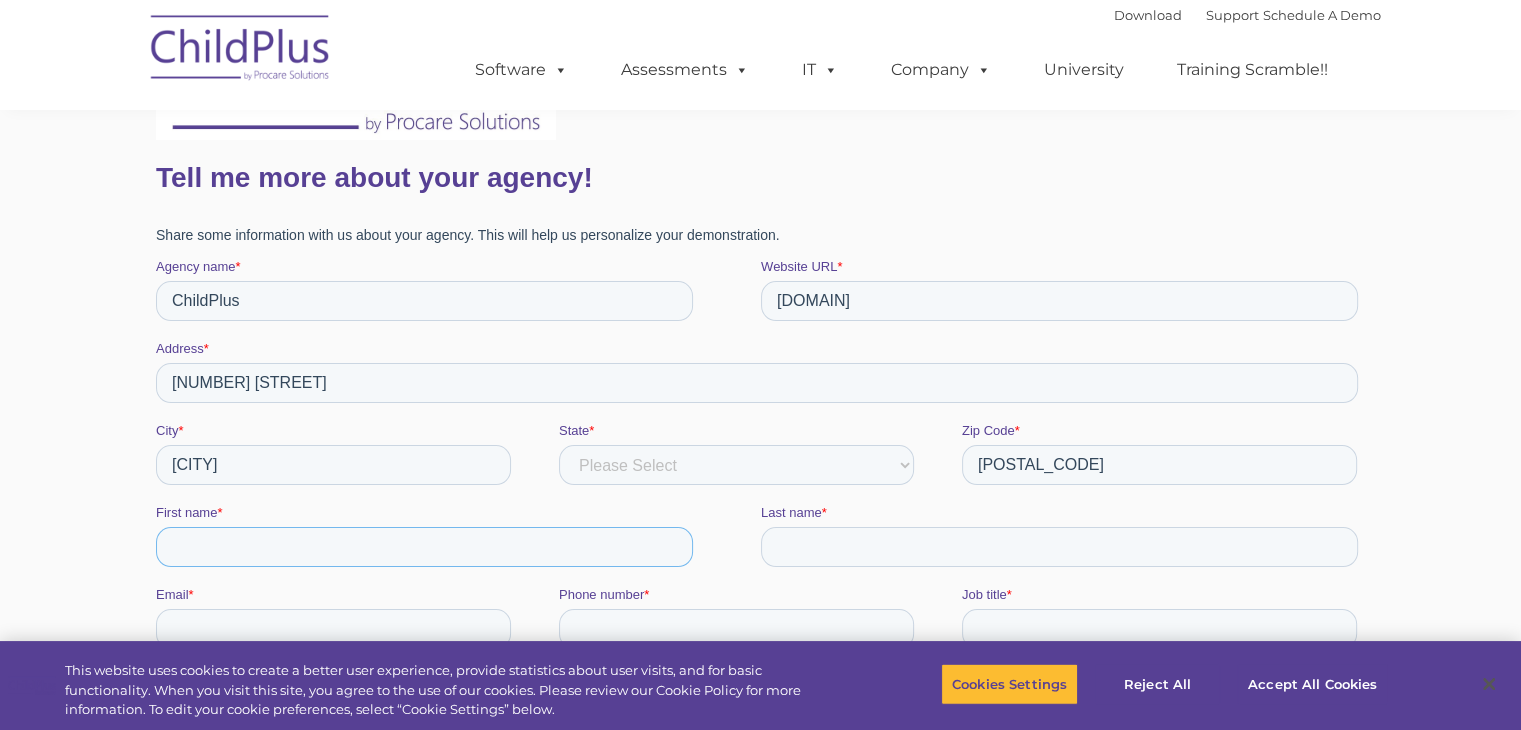 type on "[FIRST]" 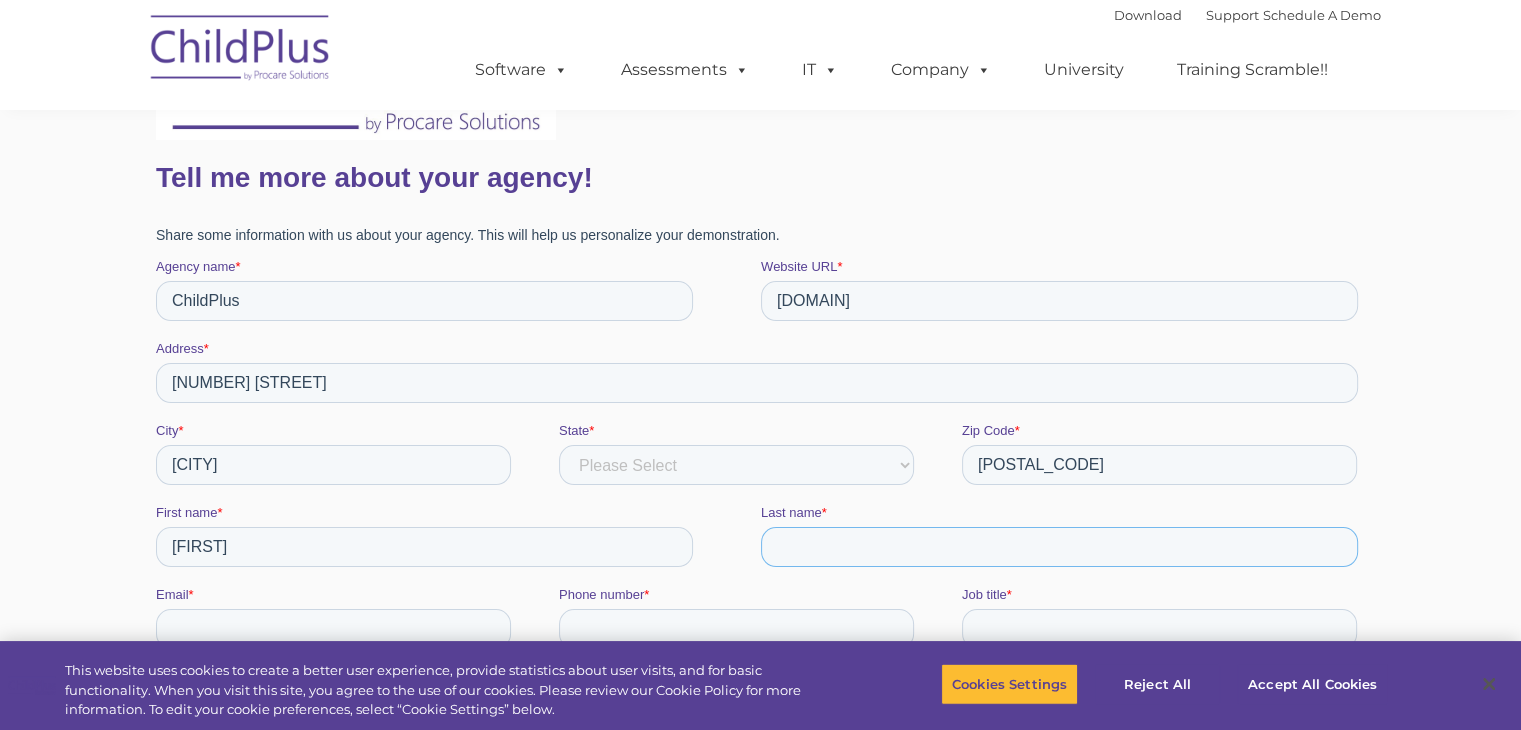 type on "[LAST]" 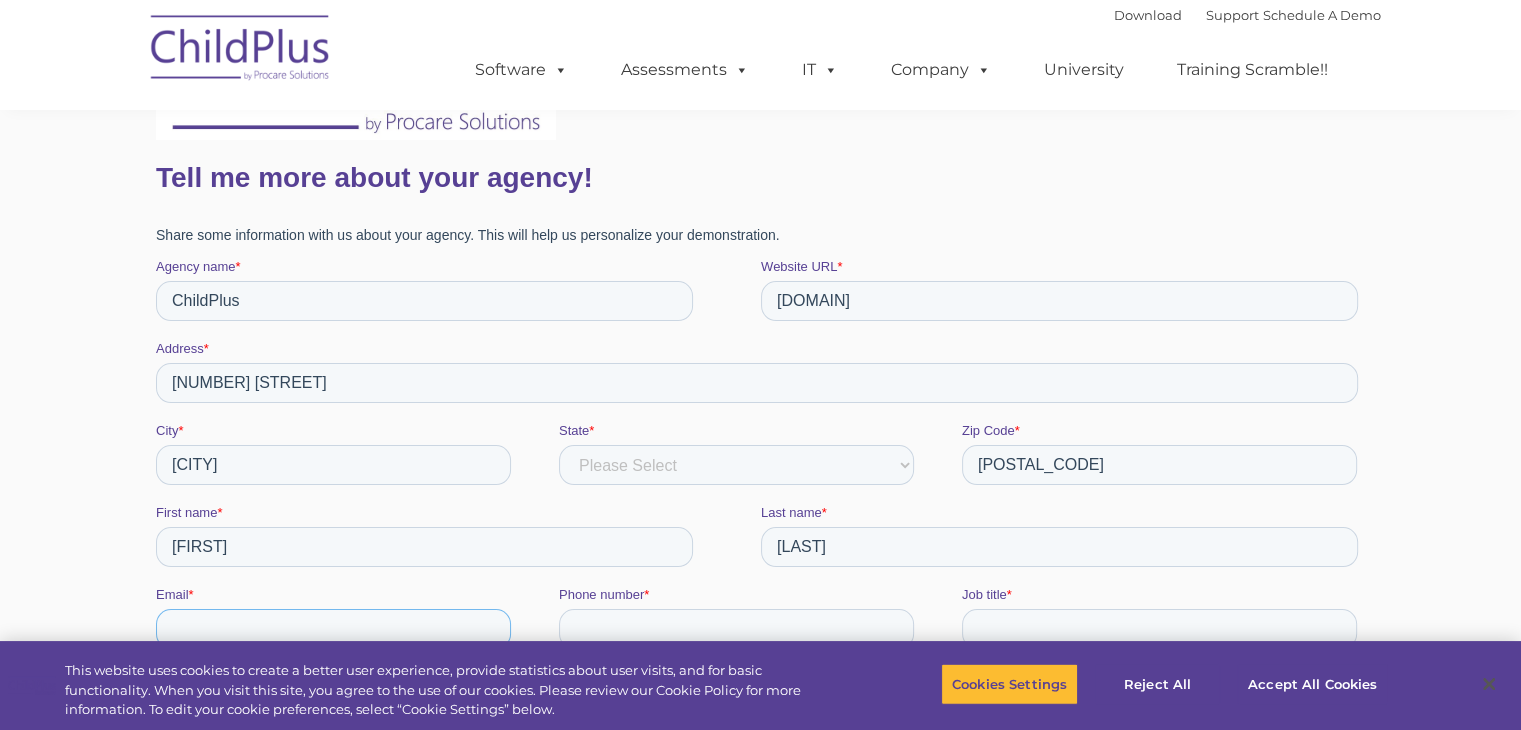 type on "[EMAIL]" 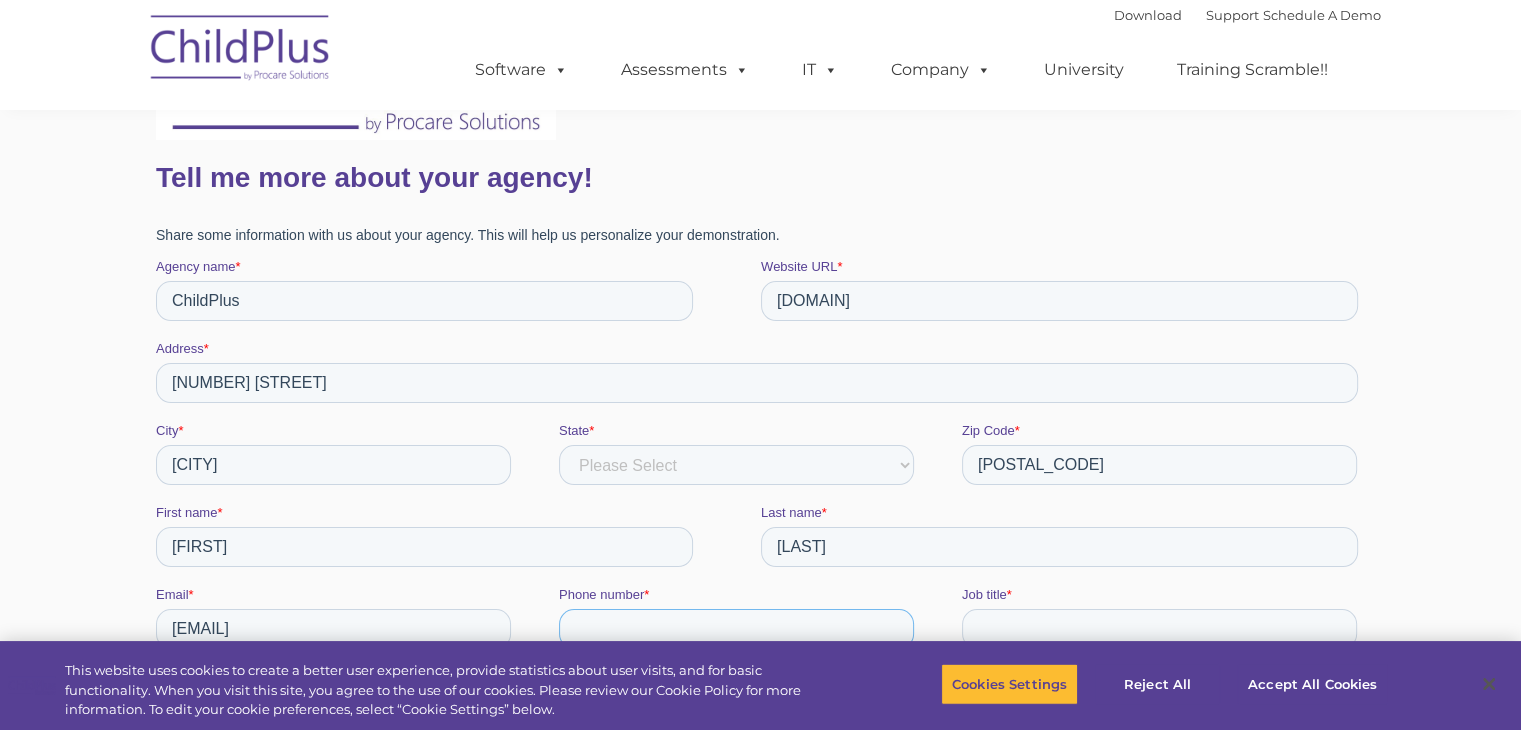 type on "[PHONE]" 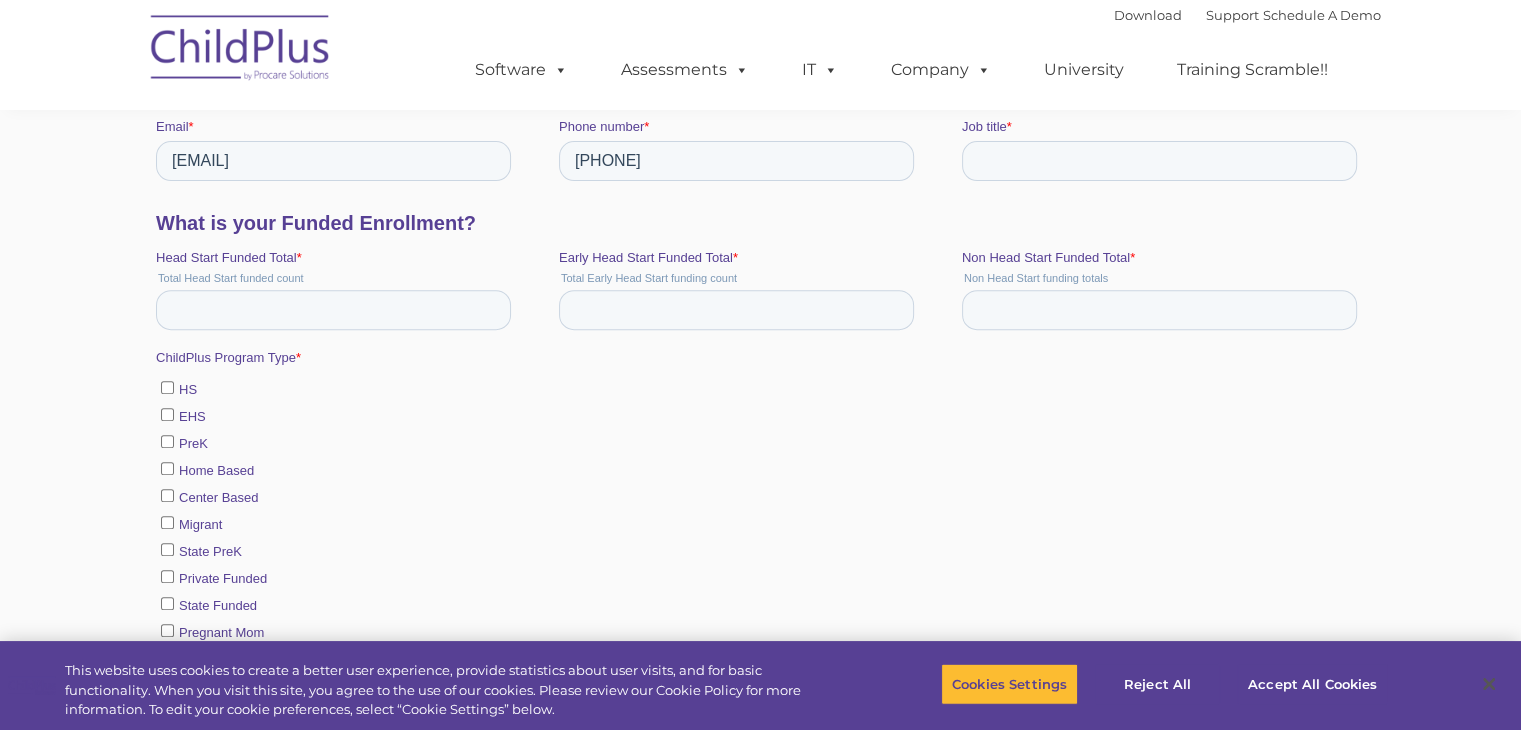 scroll, scrollTop: 800, scrollLeft: 0, axis: vertical 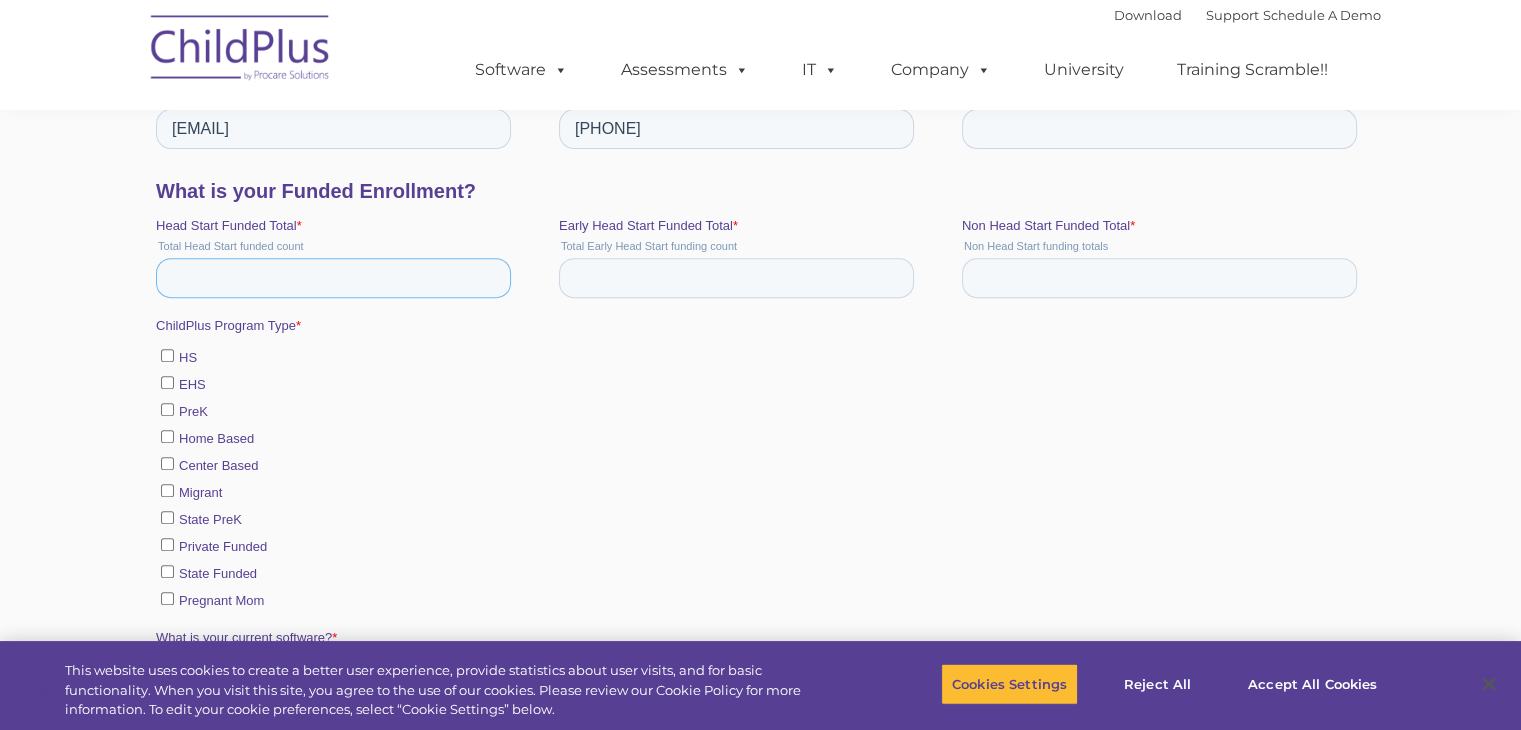 click on "Head Start Funded Total *" at bounding box center [332, 278] 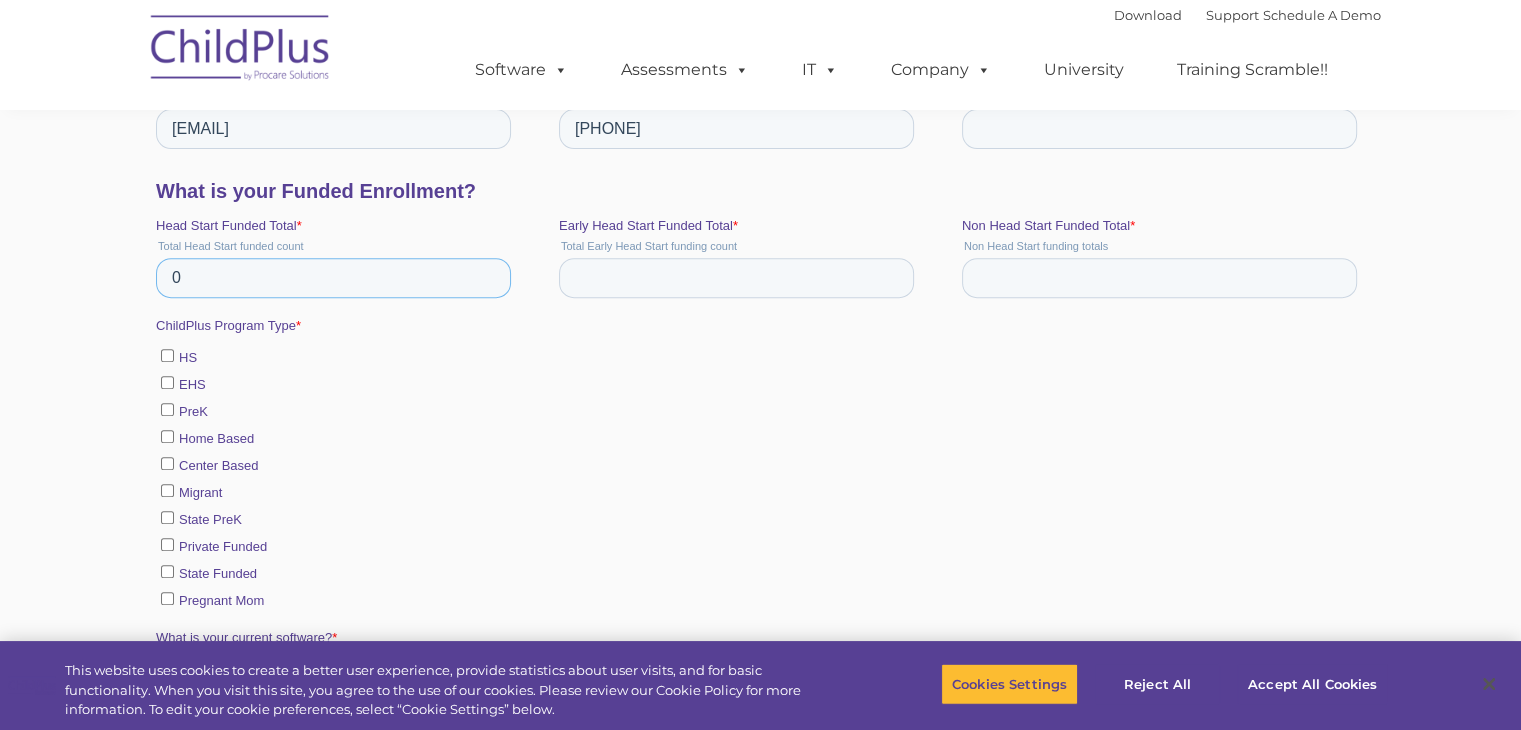 type on "0" 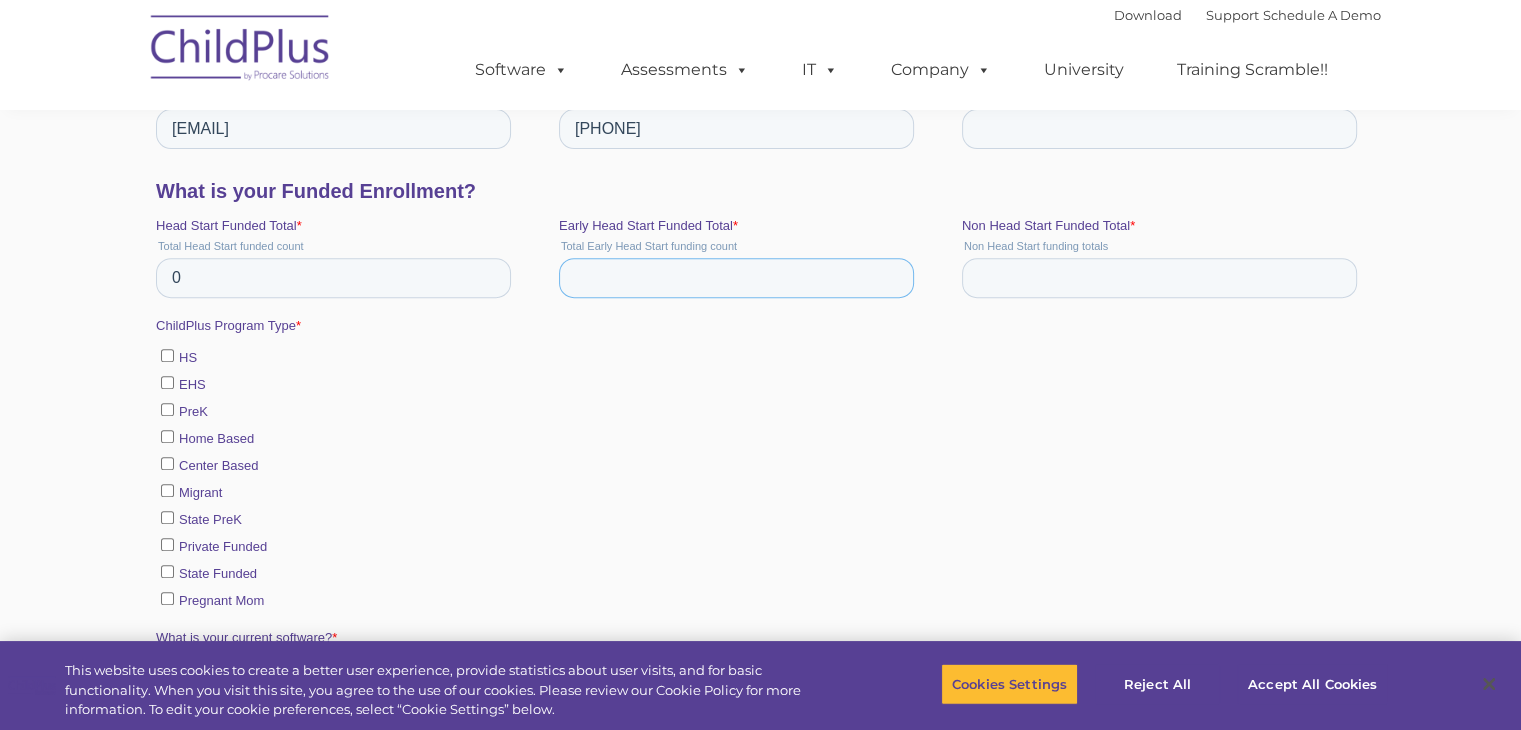 click on "Early Head Start Funded Total *" at bounding box center (735, 278) 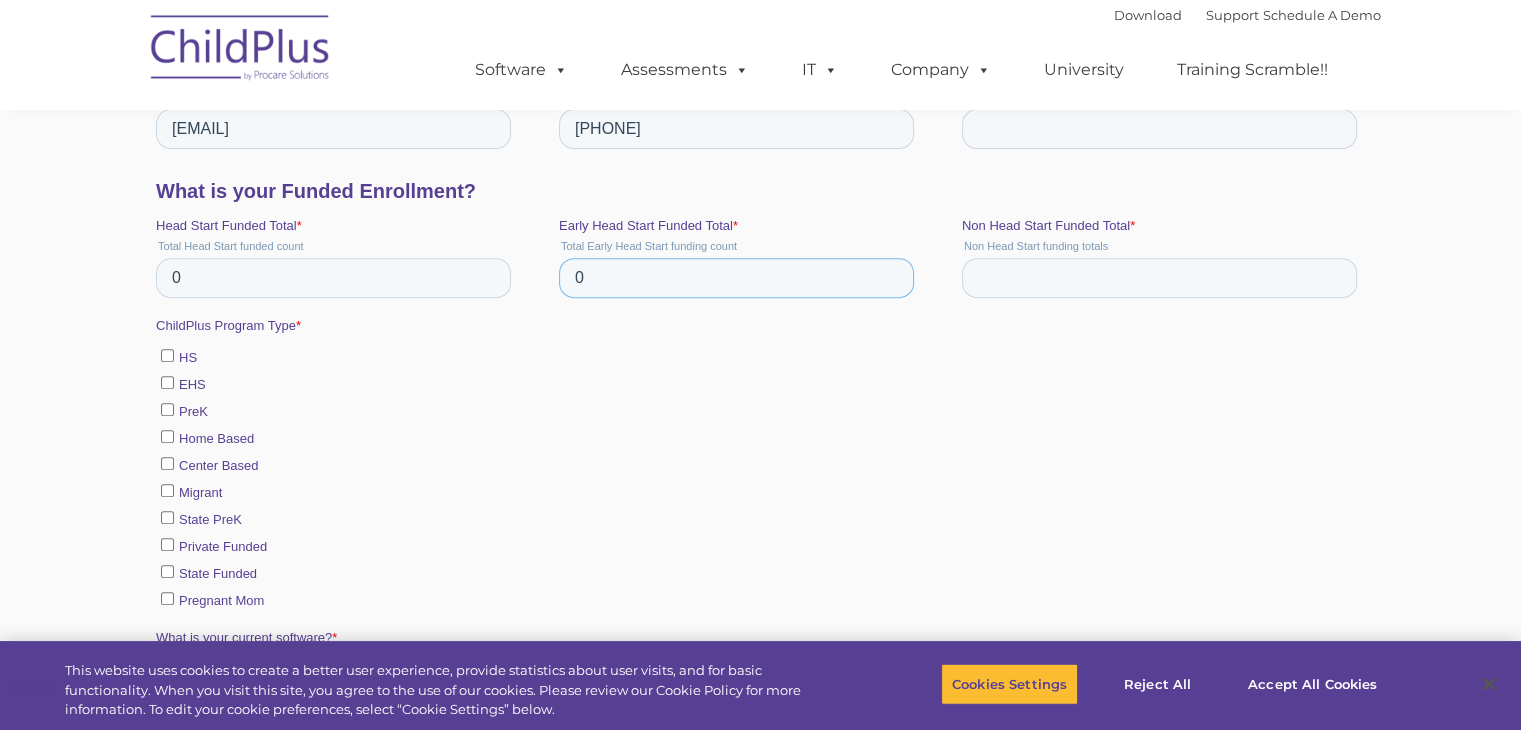 type on "0" 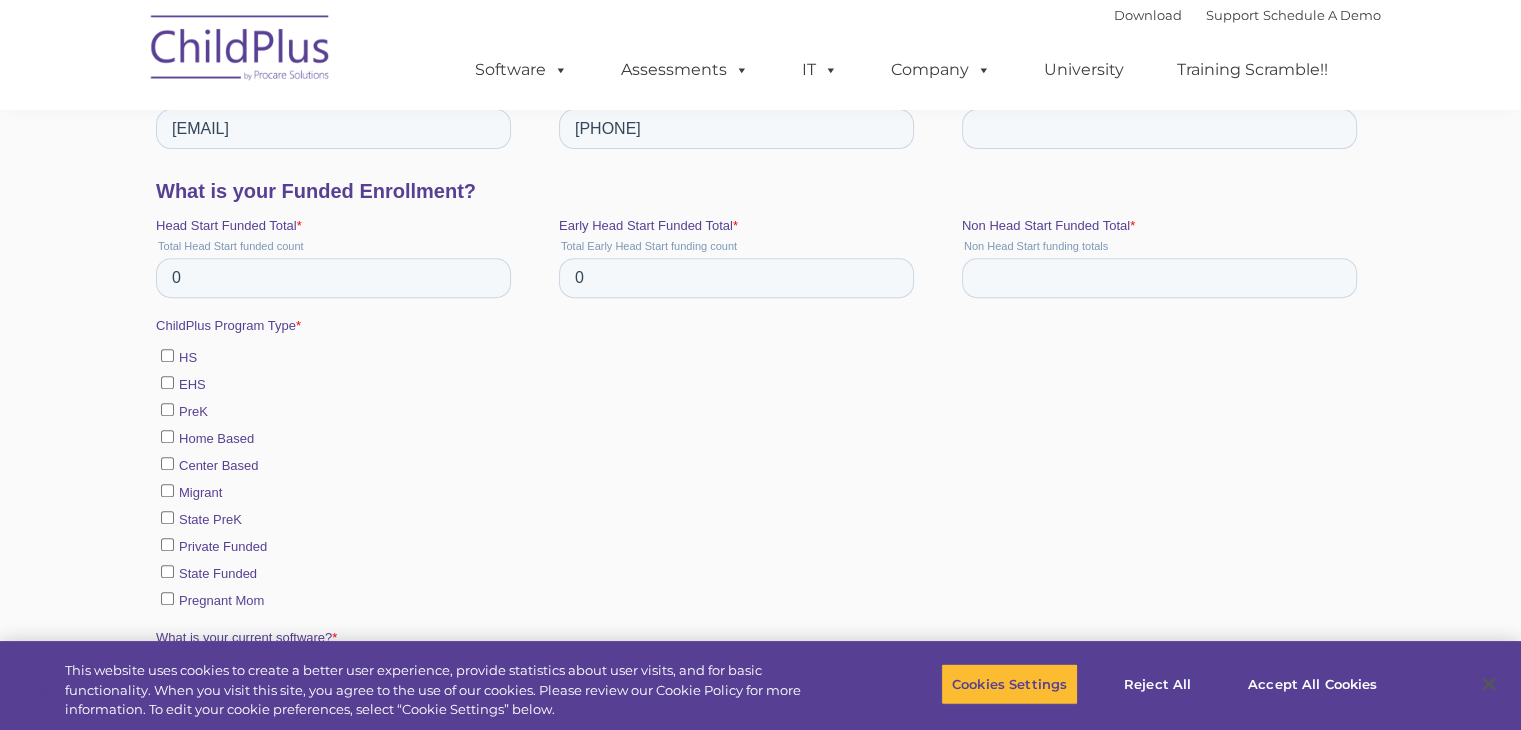 scroll, scrollTop: 900, scrollLeft: 0, axis: vertical 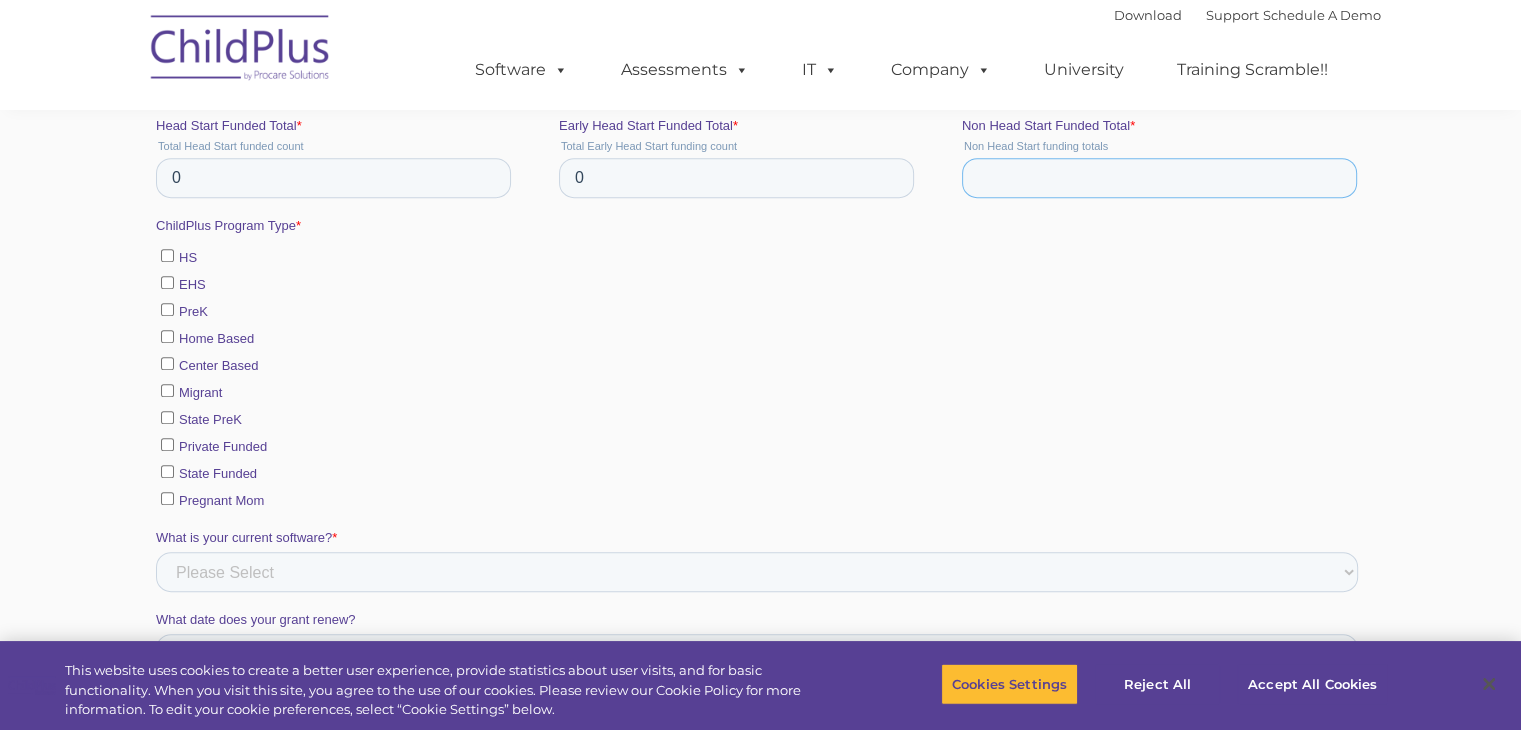 click on "Non Head Start Funded Total *" at bounding box center (1158, 178) 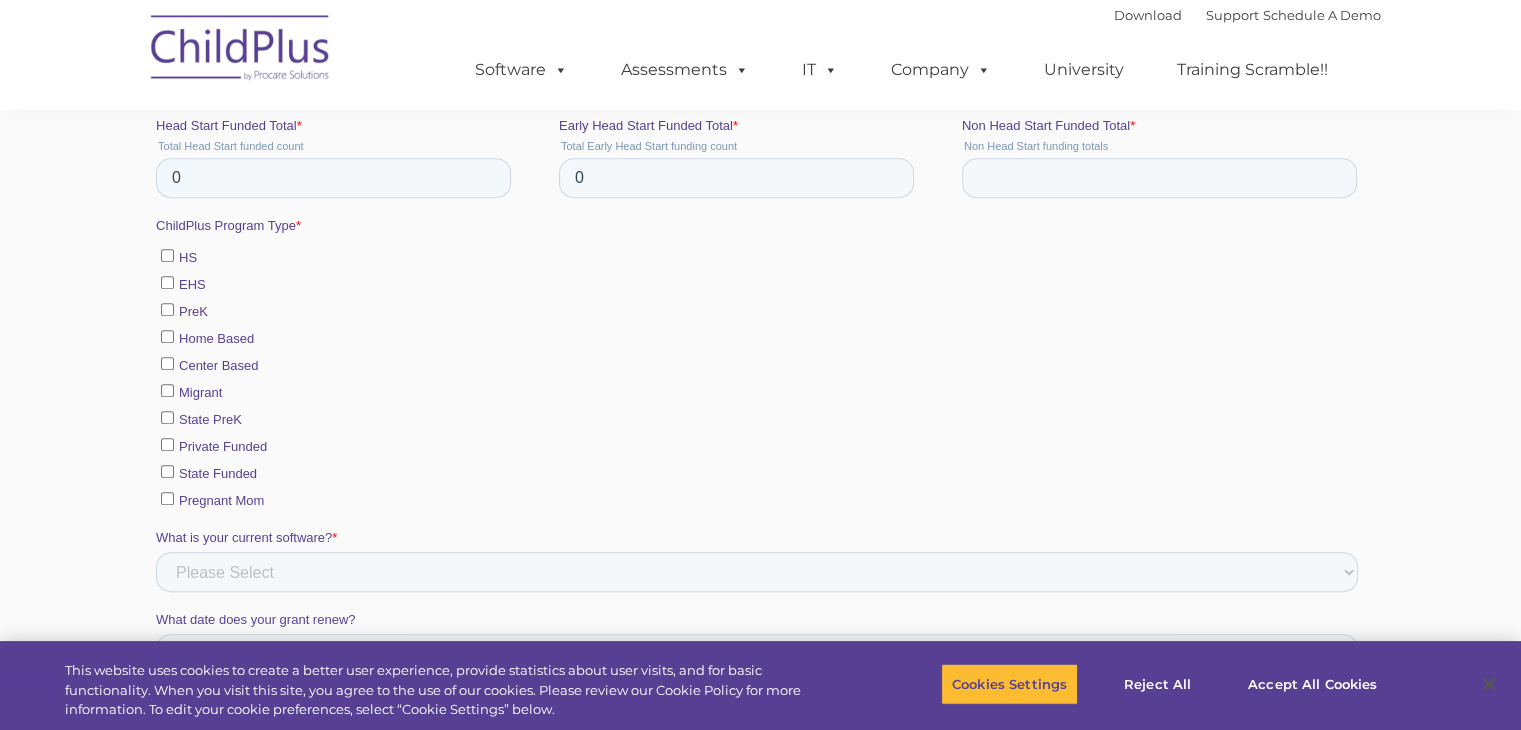 click on "HS EHS PreK Home Based Center Based Migrant State PreK Private Funded State Funded Pregnant Mom" at bounding box center [756, 375] 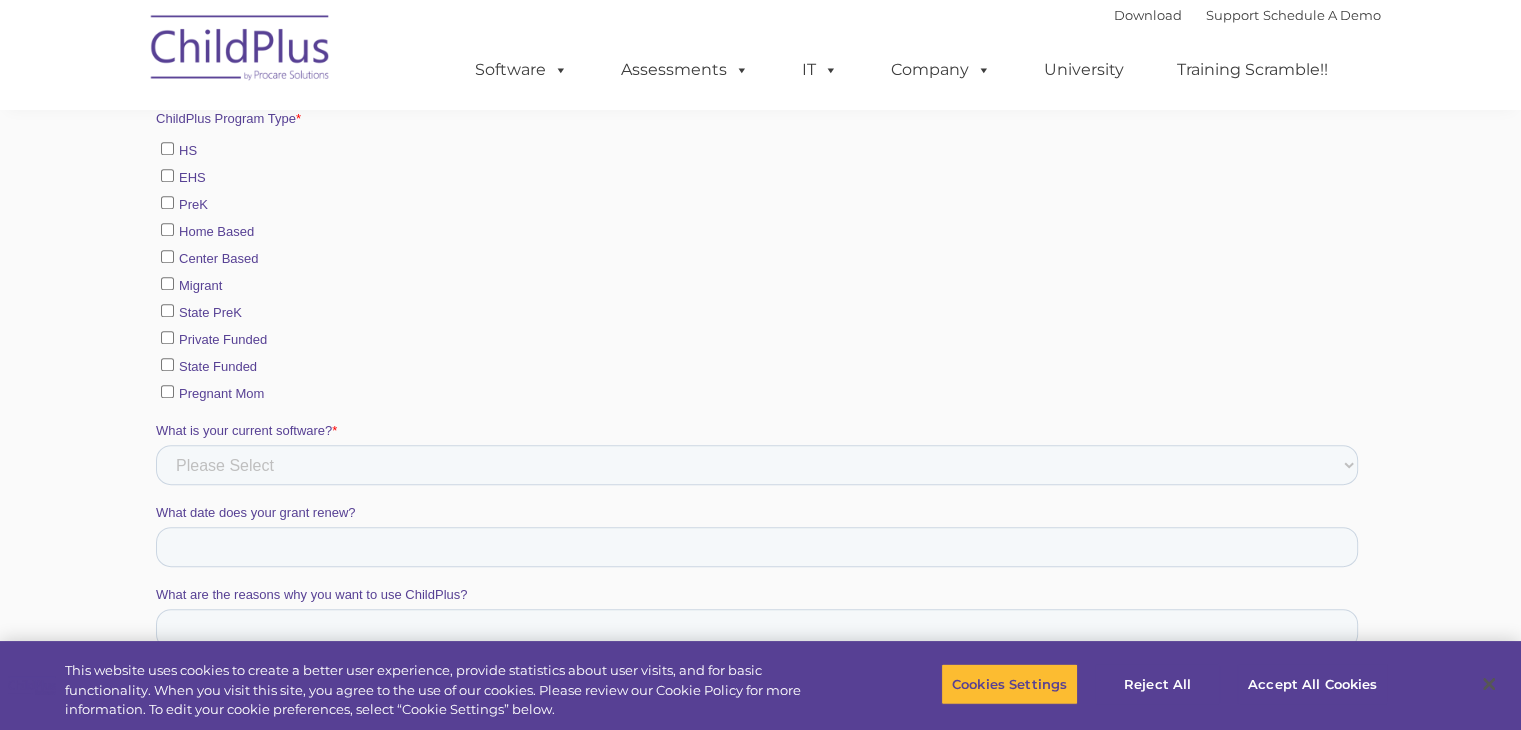 scroll, scrollTop: 1100, scrollLeft: 0, axis: vertical 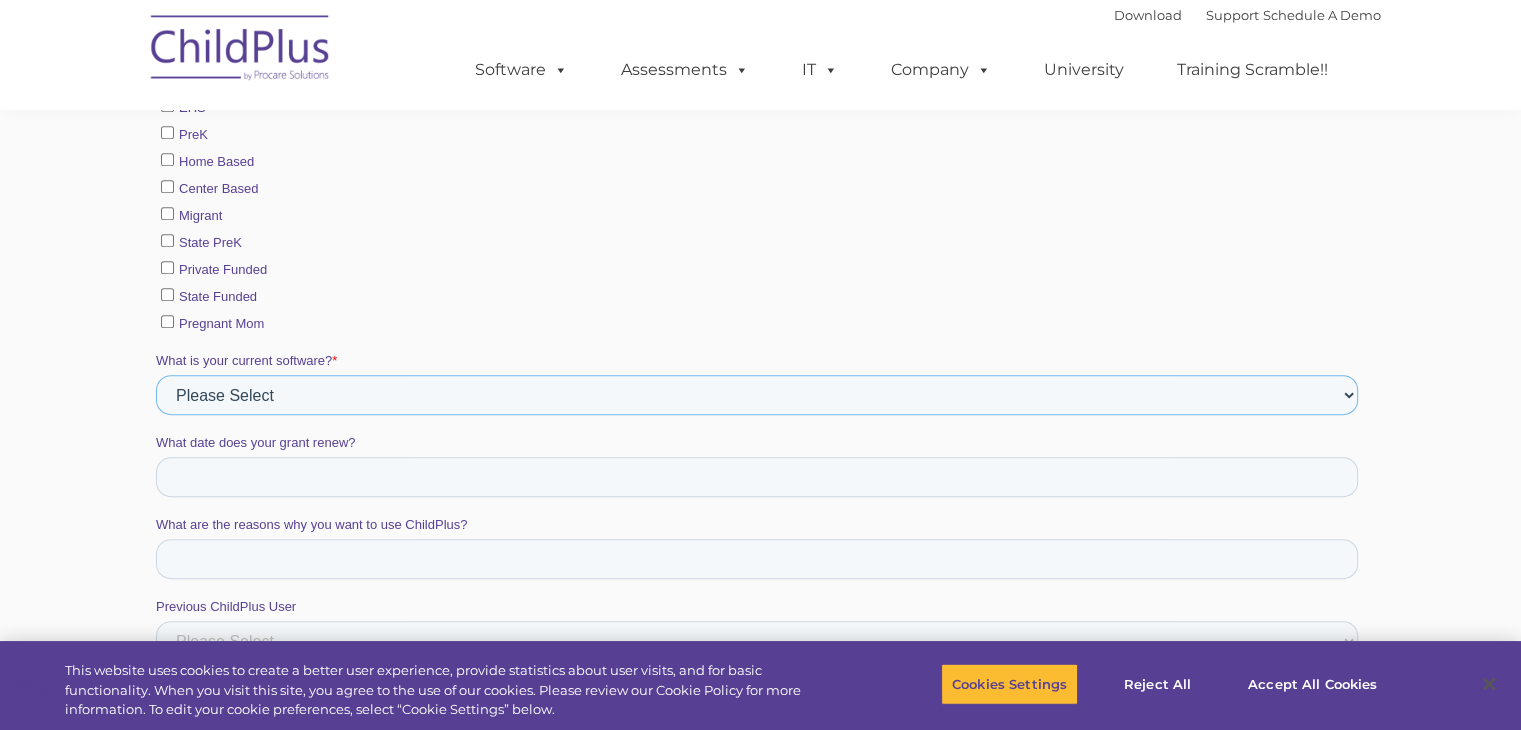 click on "Please Select Alliance Apricot Brightwheel CAP60 CAPTAIN ChildPlus COPA Easy Trak empowOR Galileo Genesis Earth GoEngage Headstarter HSFIS Infinite Campus Local myHeadStart New Grantee None Nothing Other PowerSchool Procare Salesforce Shine" at bounding box center (756, 395) 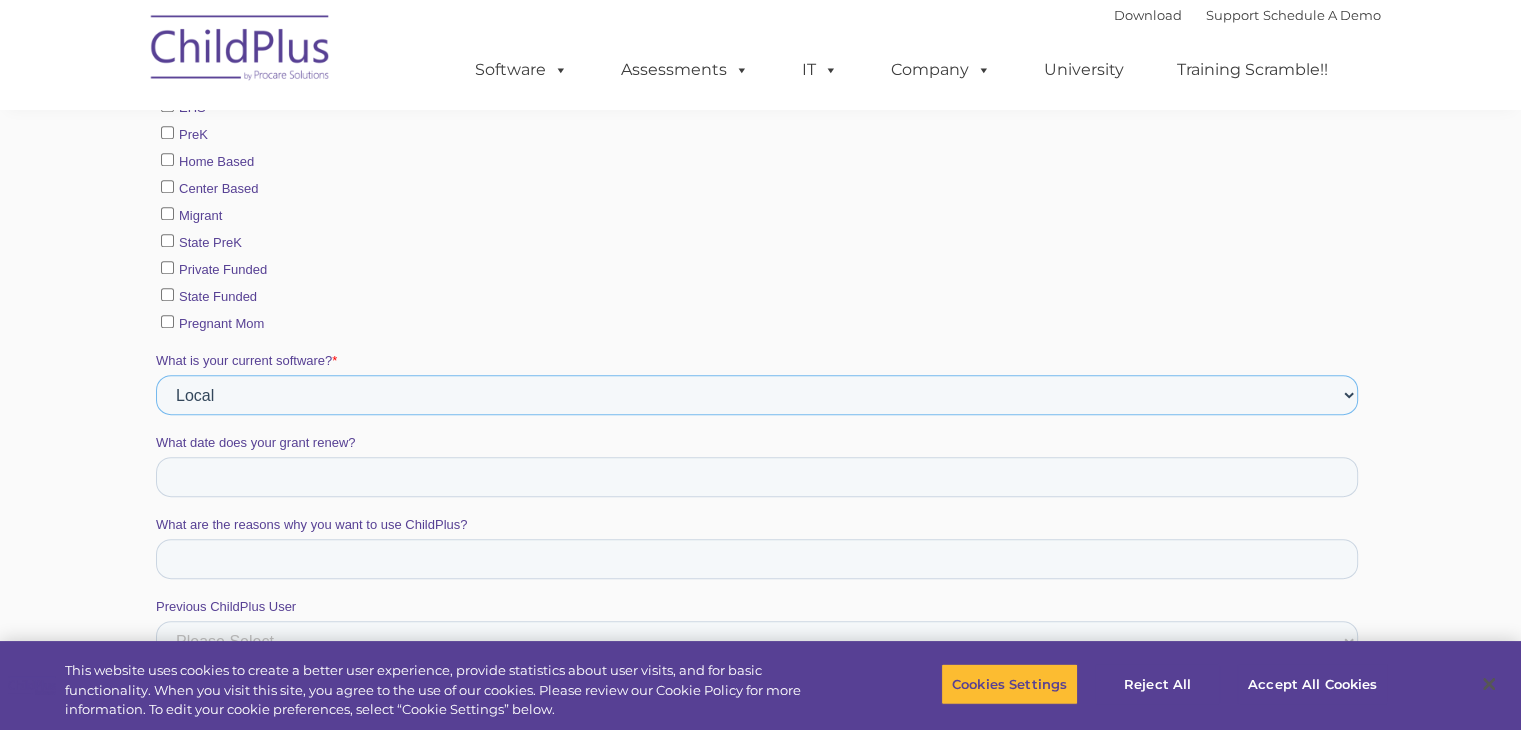 click on "Please Select Alliance Apricot Brightwheel CAP60 CAPTAIN ChildPlus COPA Easy Trak empowOR Galileo Genesis Earth GoEngage Headstarter HSFIS Infinite Campus Local myHeadStart New Grantee None Nothing Other PowerSchool Procare Salesforce Shine" at bounding box center [756, 395] 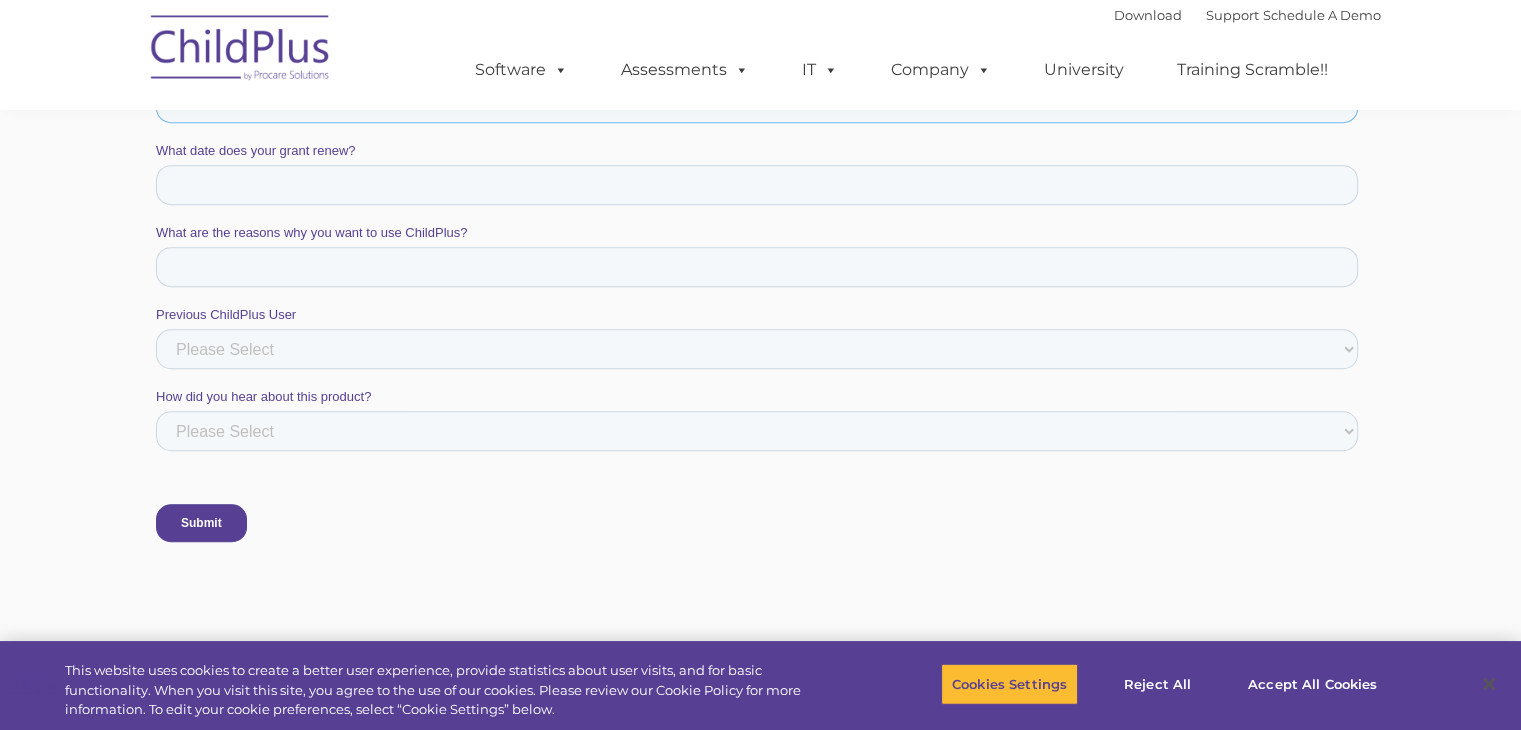 scroll, scrollTop: 1500, scrollLeft: 0, axis: vertical 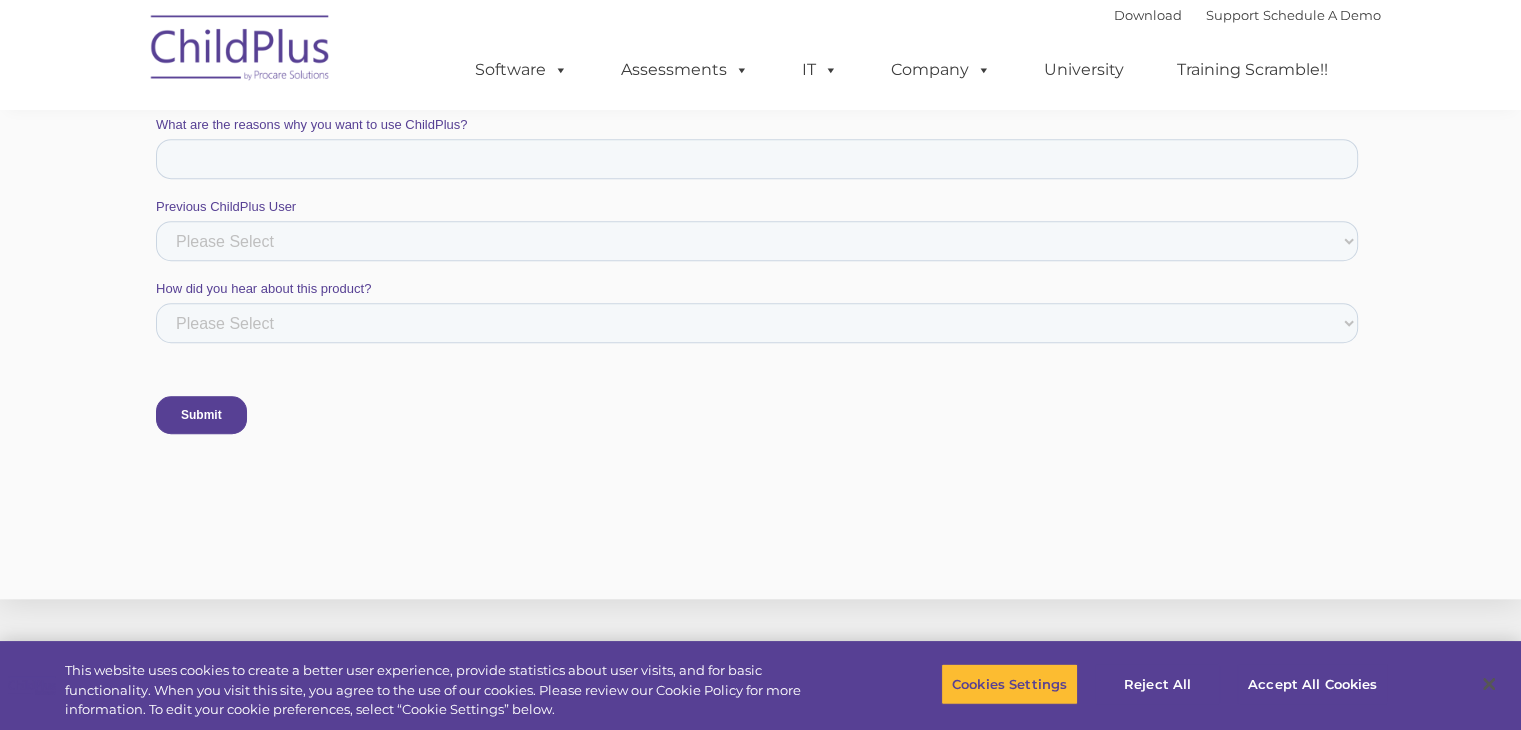 click on "Submit" at bounding box center (200, 415) 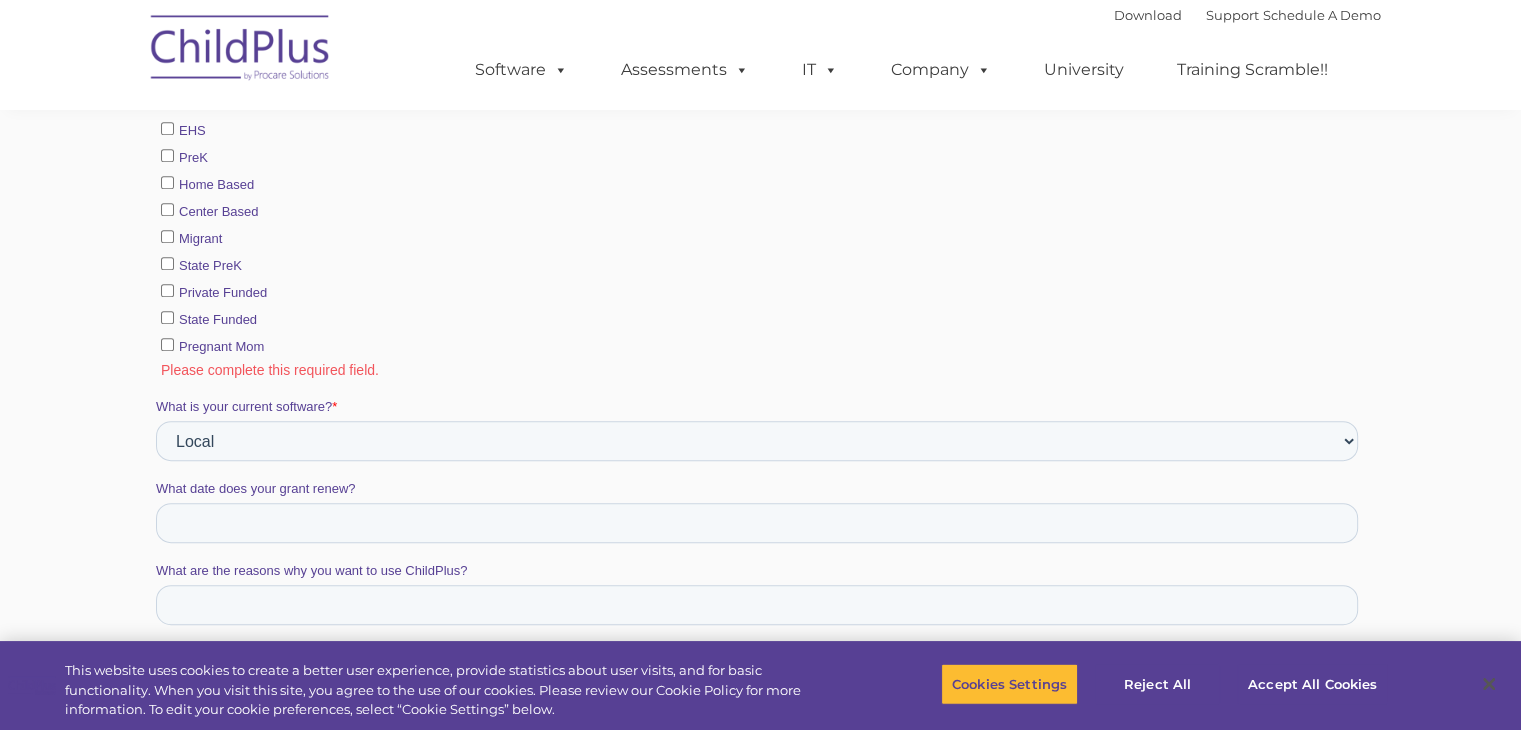 scroll, scrollTop: 1000, scrollLeft: 0, axis: vertical 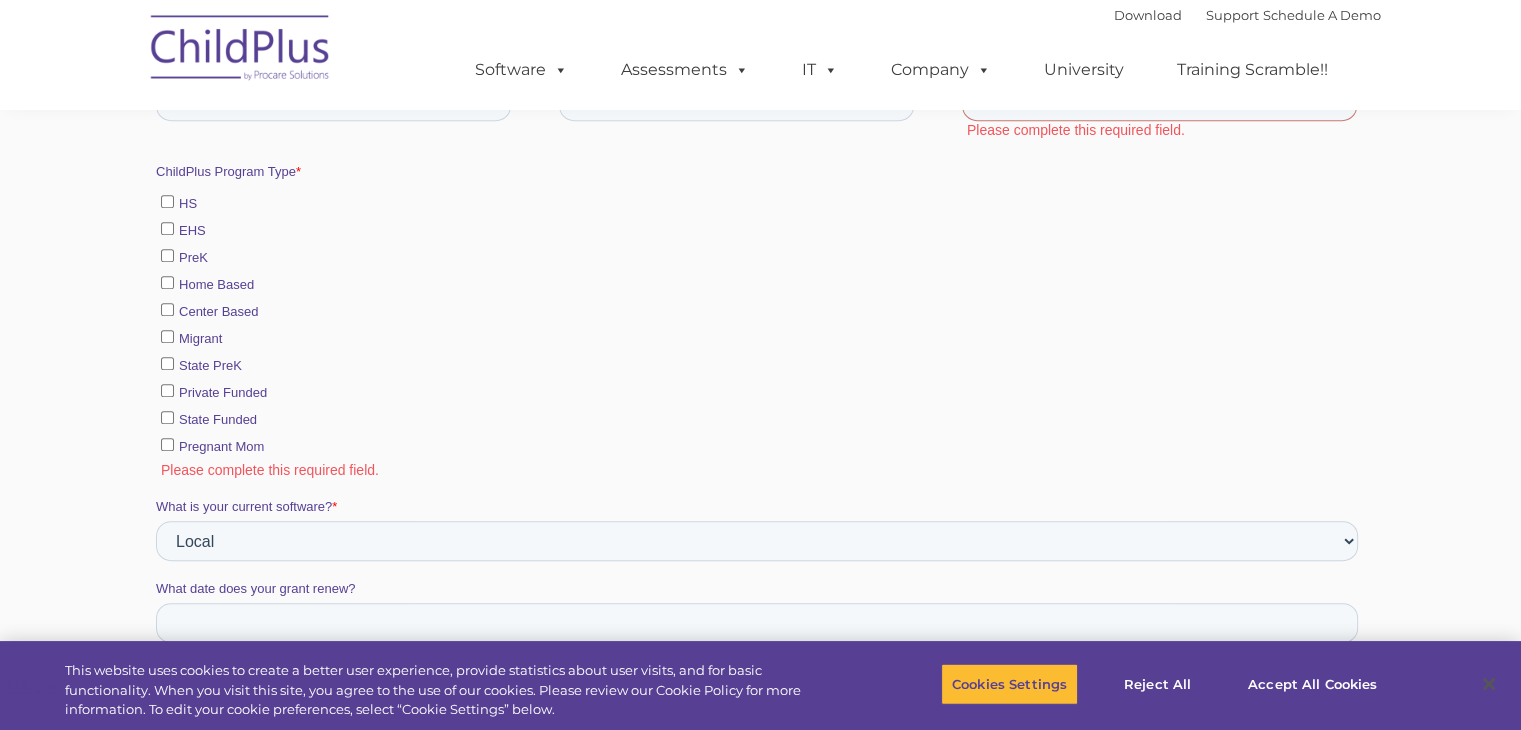click on "HS" at bounding box center (758, 202) 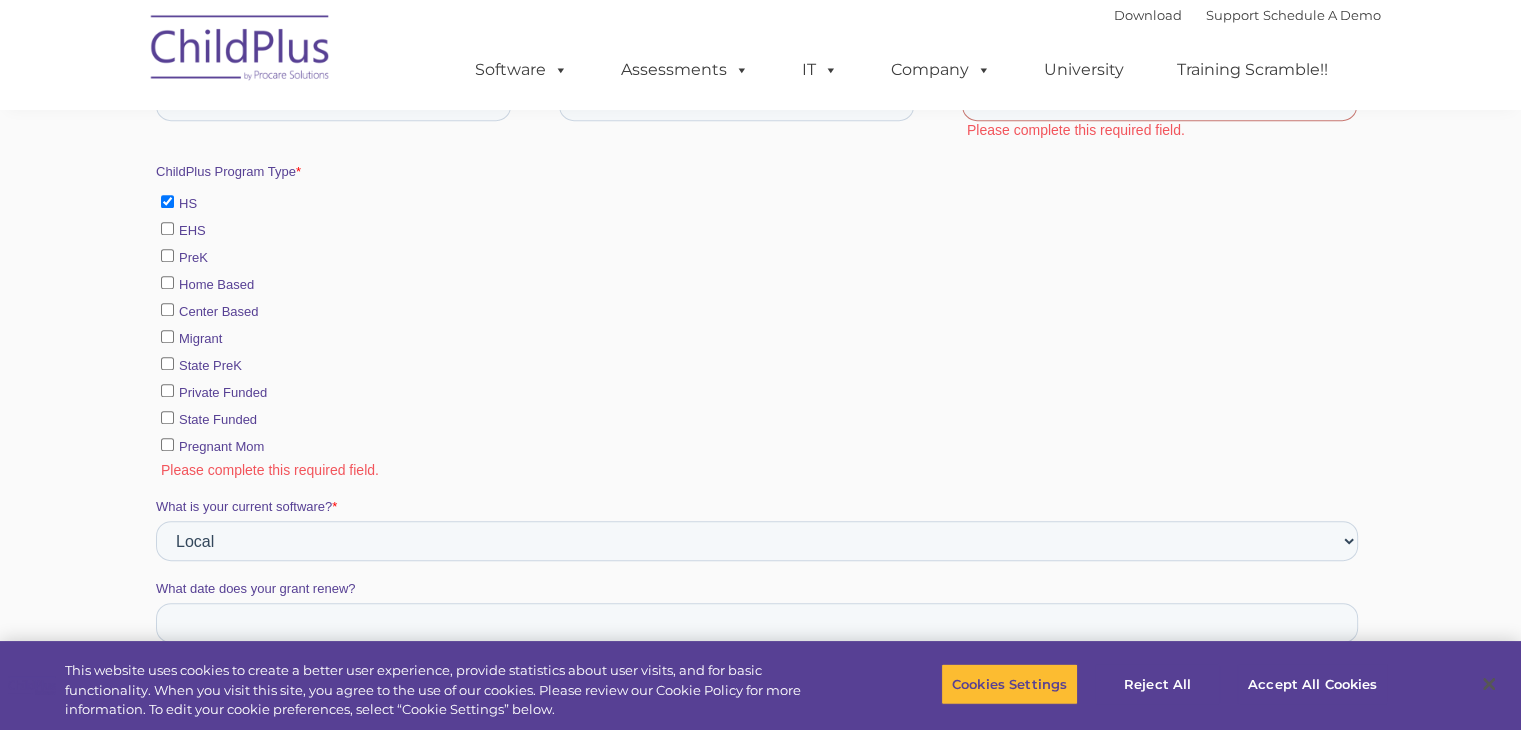 checkbox on "true" 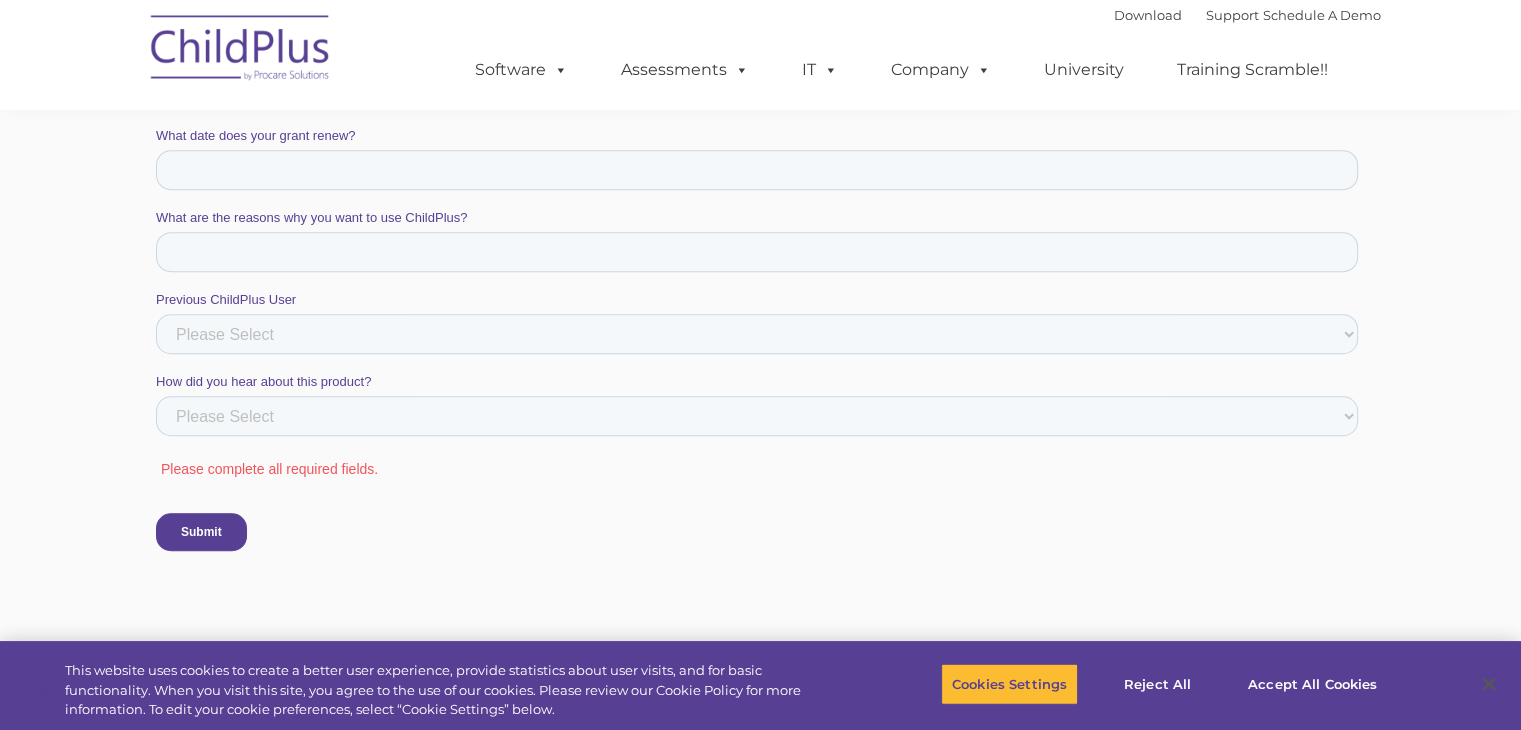scroll, scrollTop: 1500, scrollLeft: 0, axis: vertical 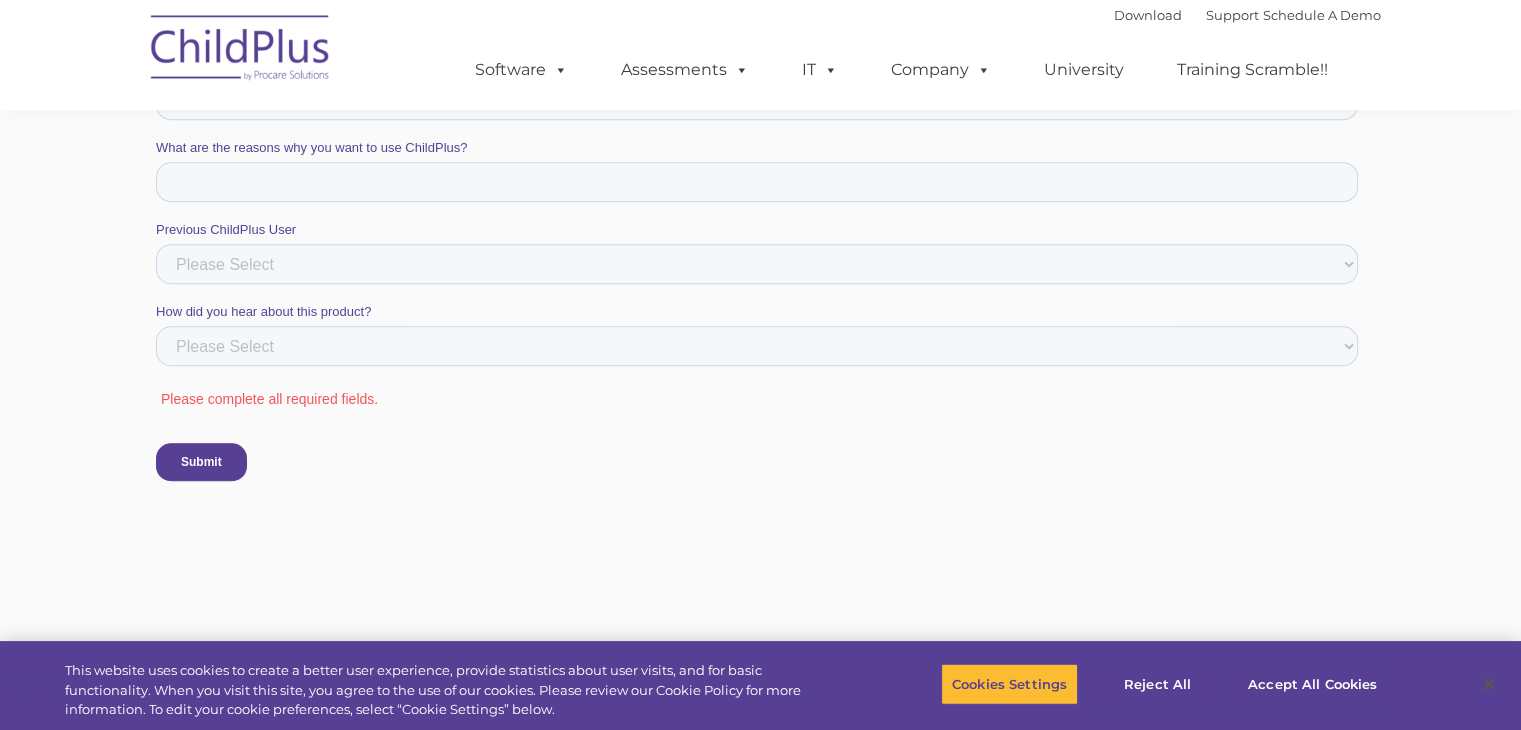 click on "Submit" at bounding box center (200, 462) 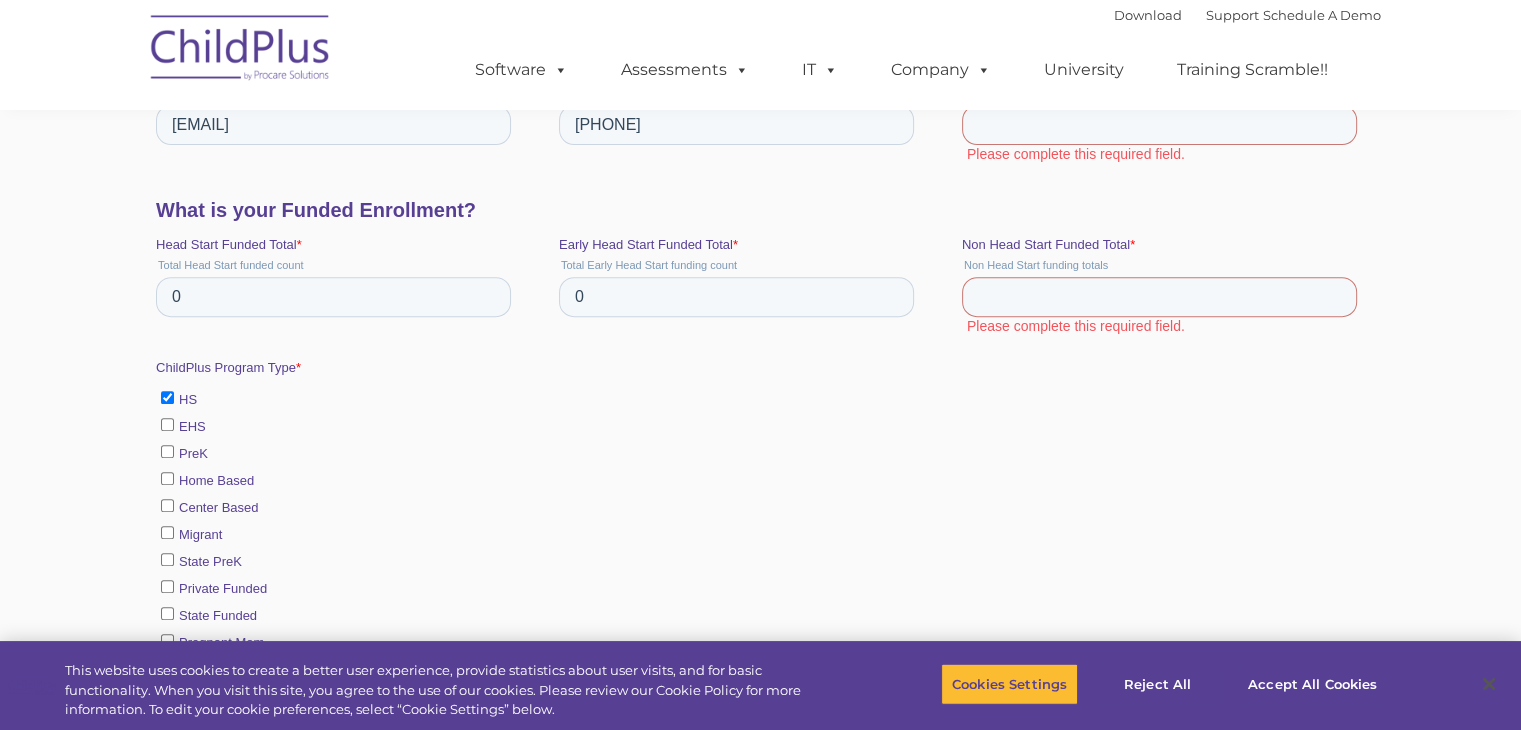 scroll, scrollTop: 800, scrollLeft: 0, axis: vertical 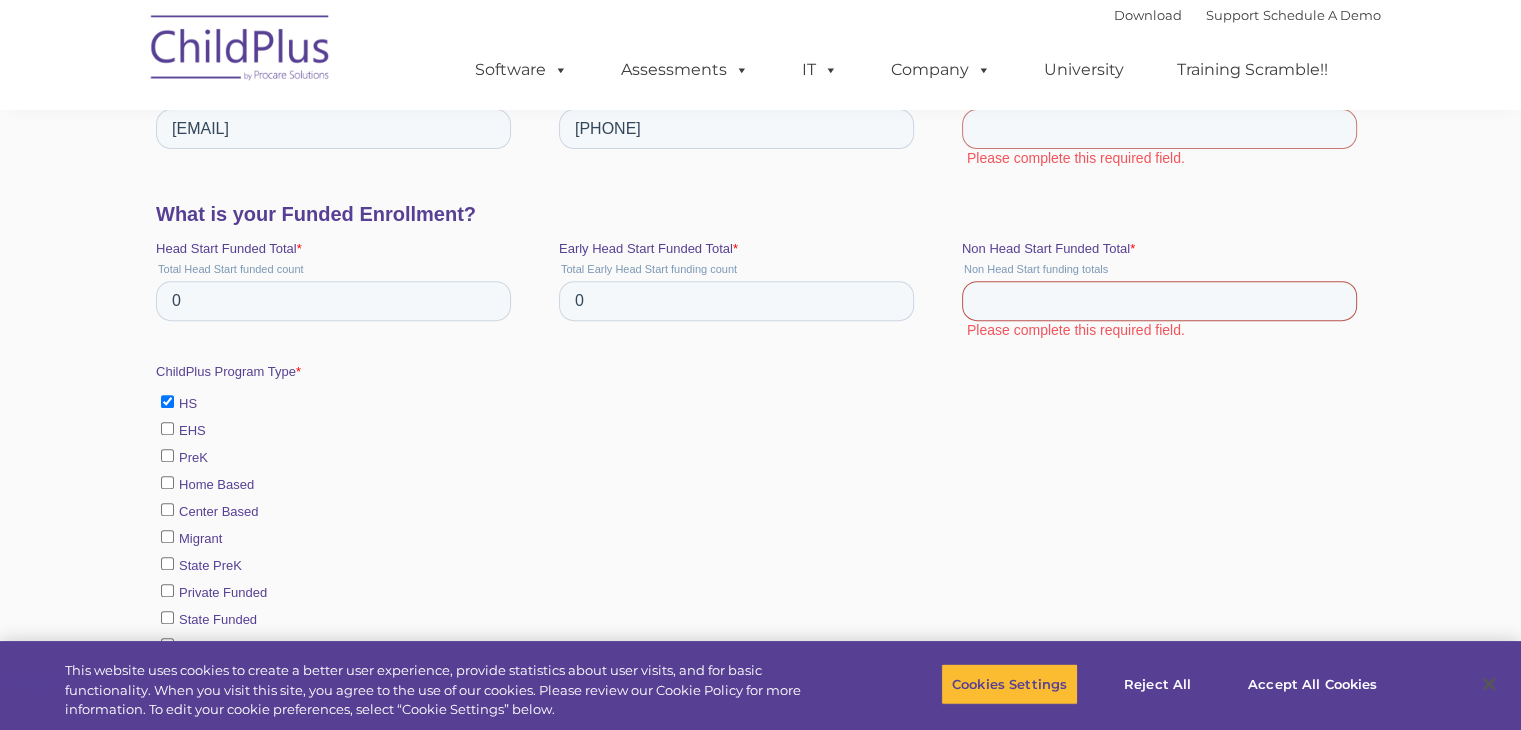 click on "Non Head Start Funded Total *" at bounding box center [1158, 301] 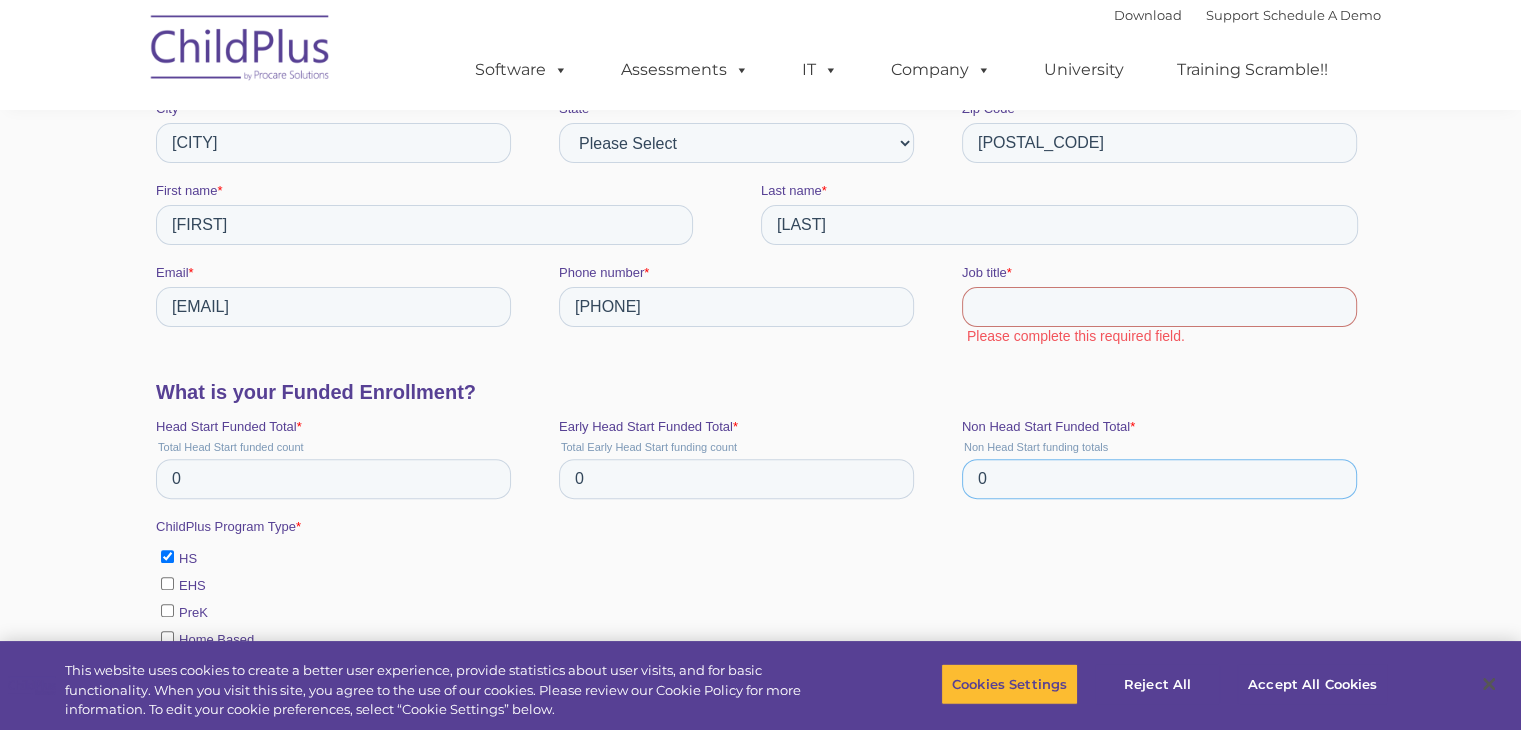 scroll, scrollTop: 600, scrollLeft: 0, axis: vertical 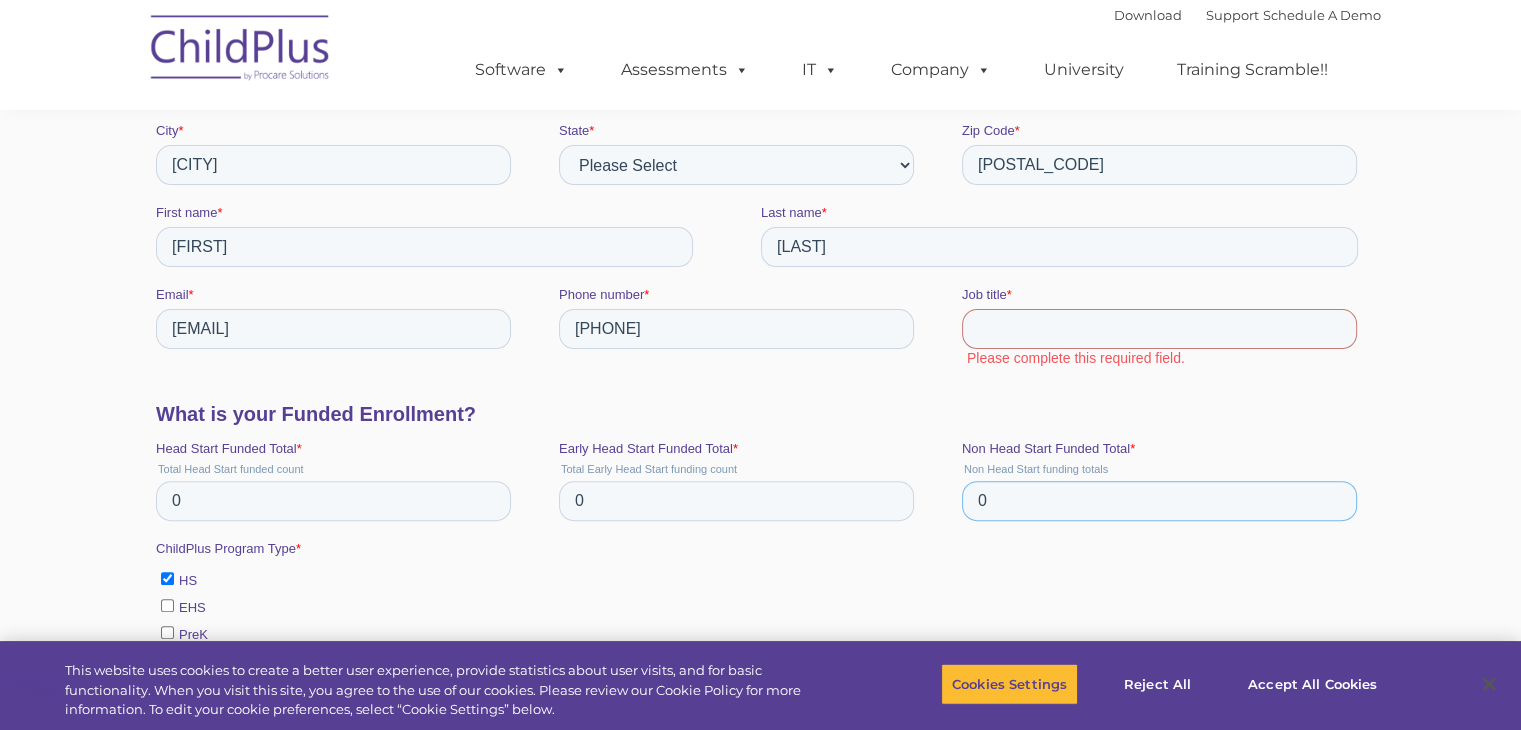 type on "0" 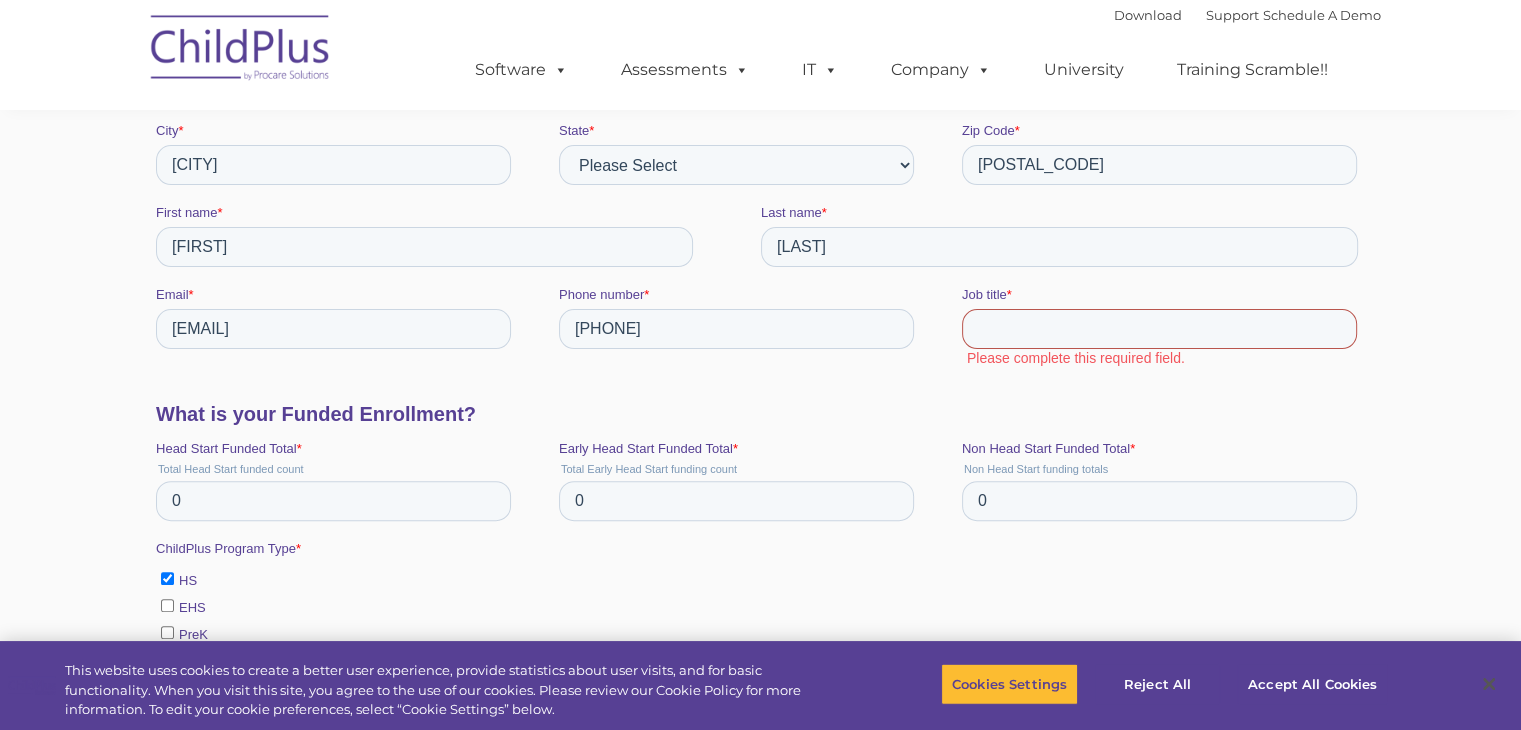 click on "[JOB_TITLE]" at bounding box center (1158, 329) 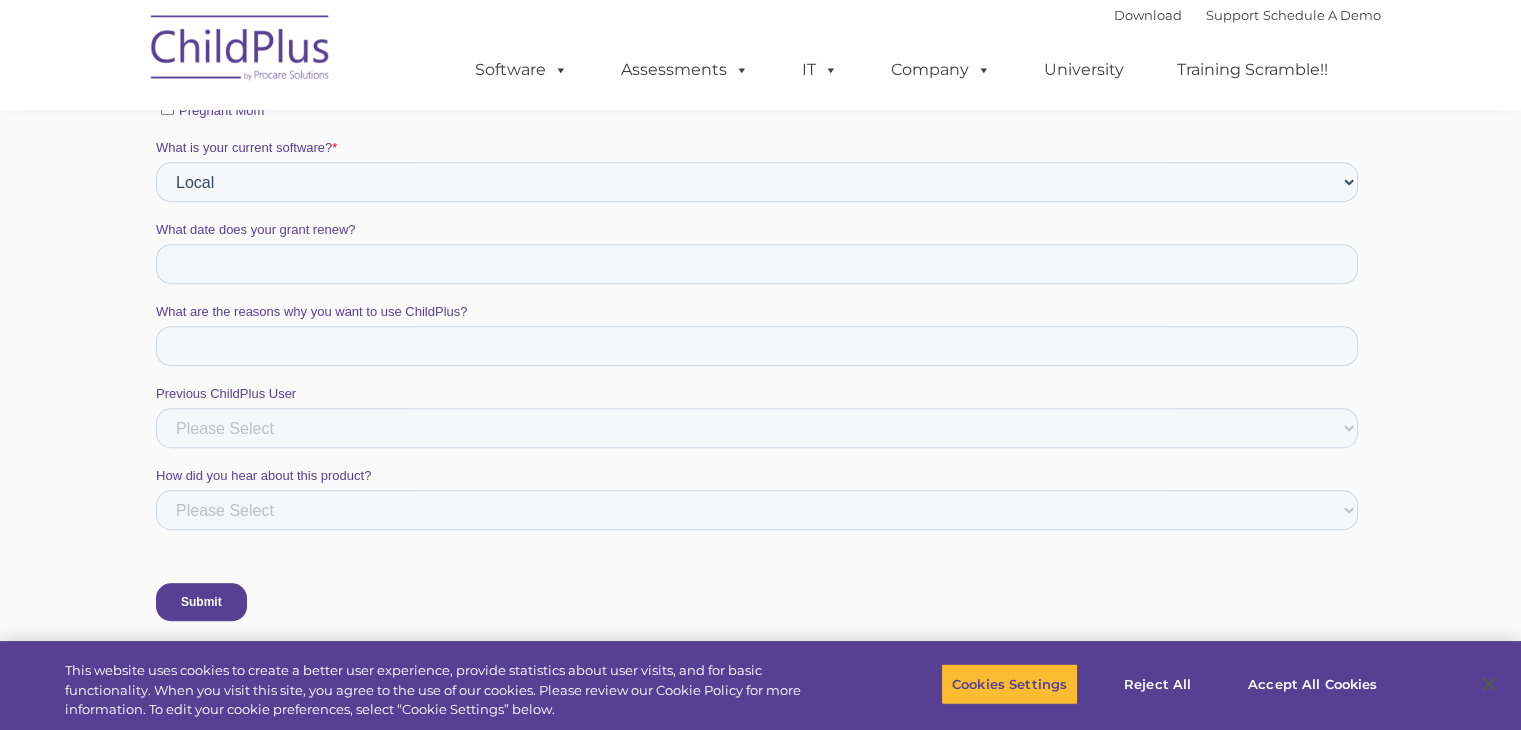 scroll, scrollTop: 1300, scrollLeft: 0, axis: vertical 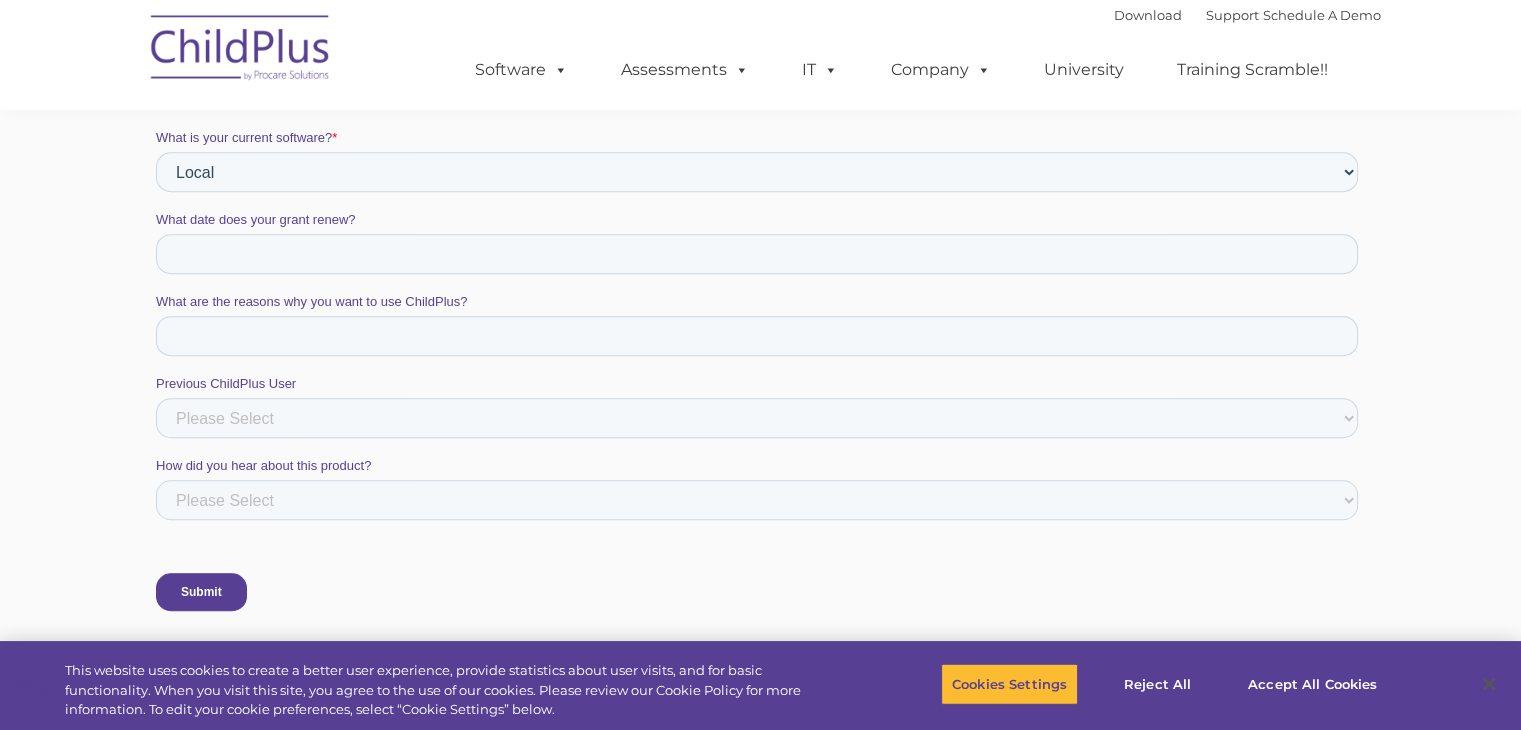 type on "0" 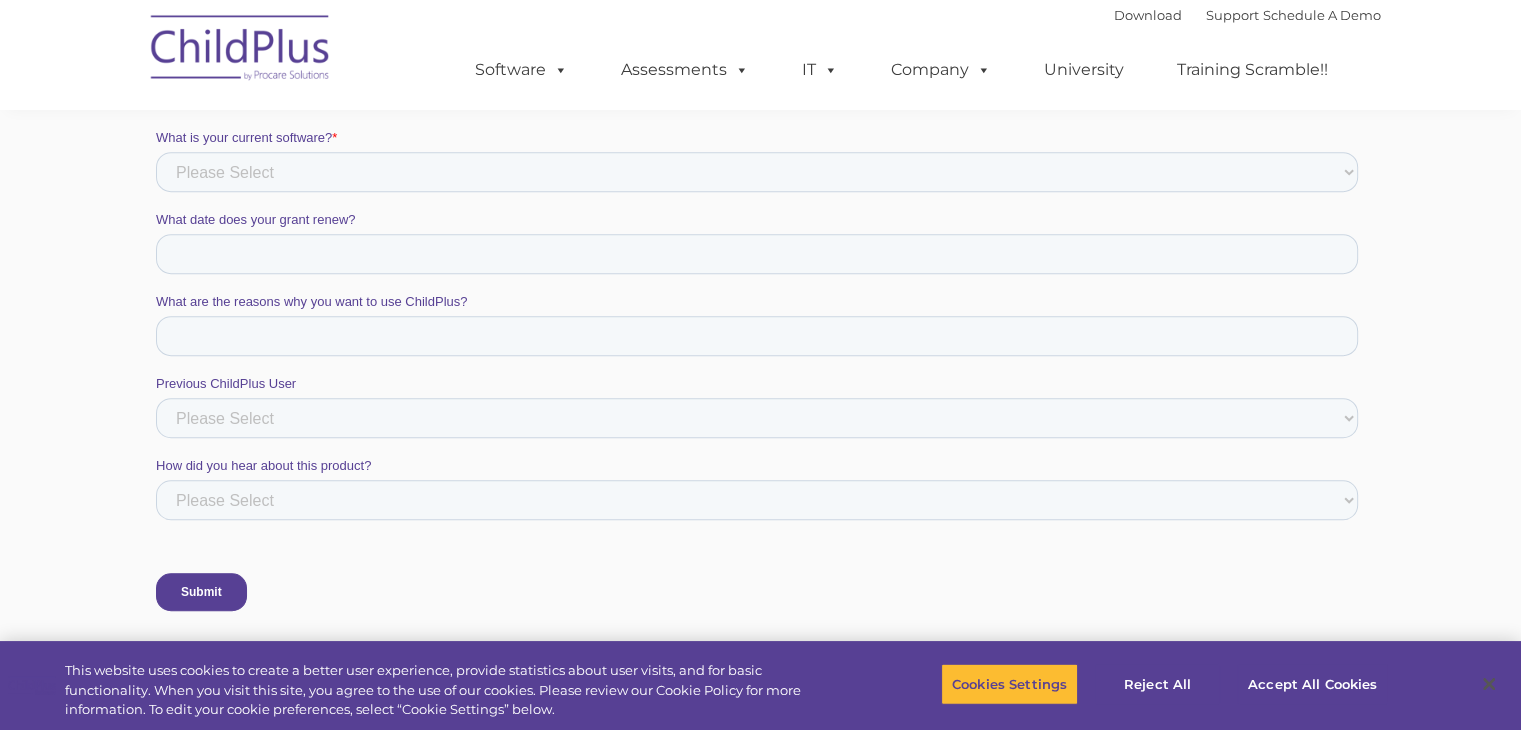 scroll, scrollTop: 0, scrollLeft: 0, axis: both 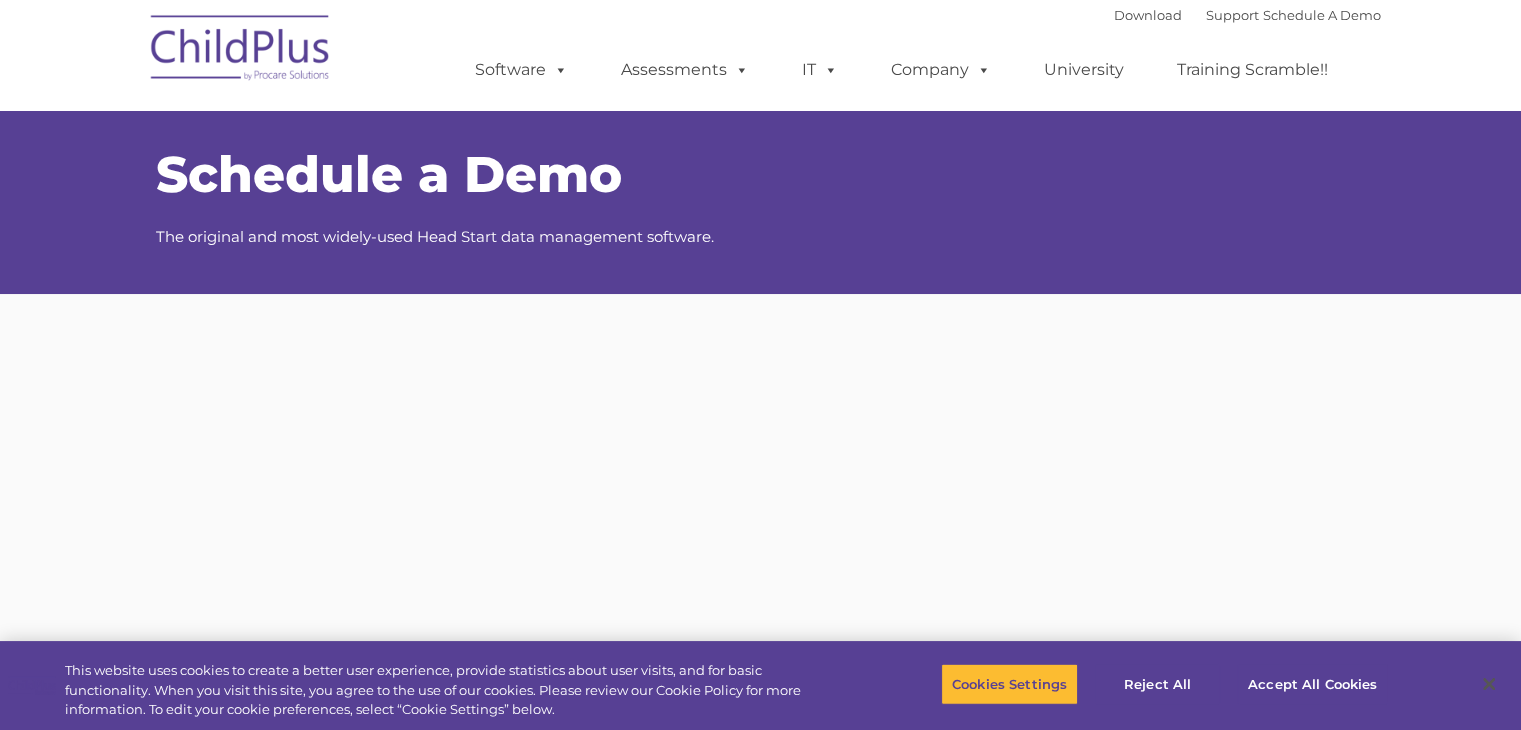 select on "Local" 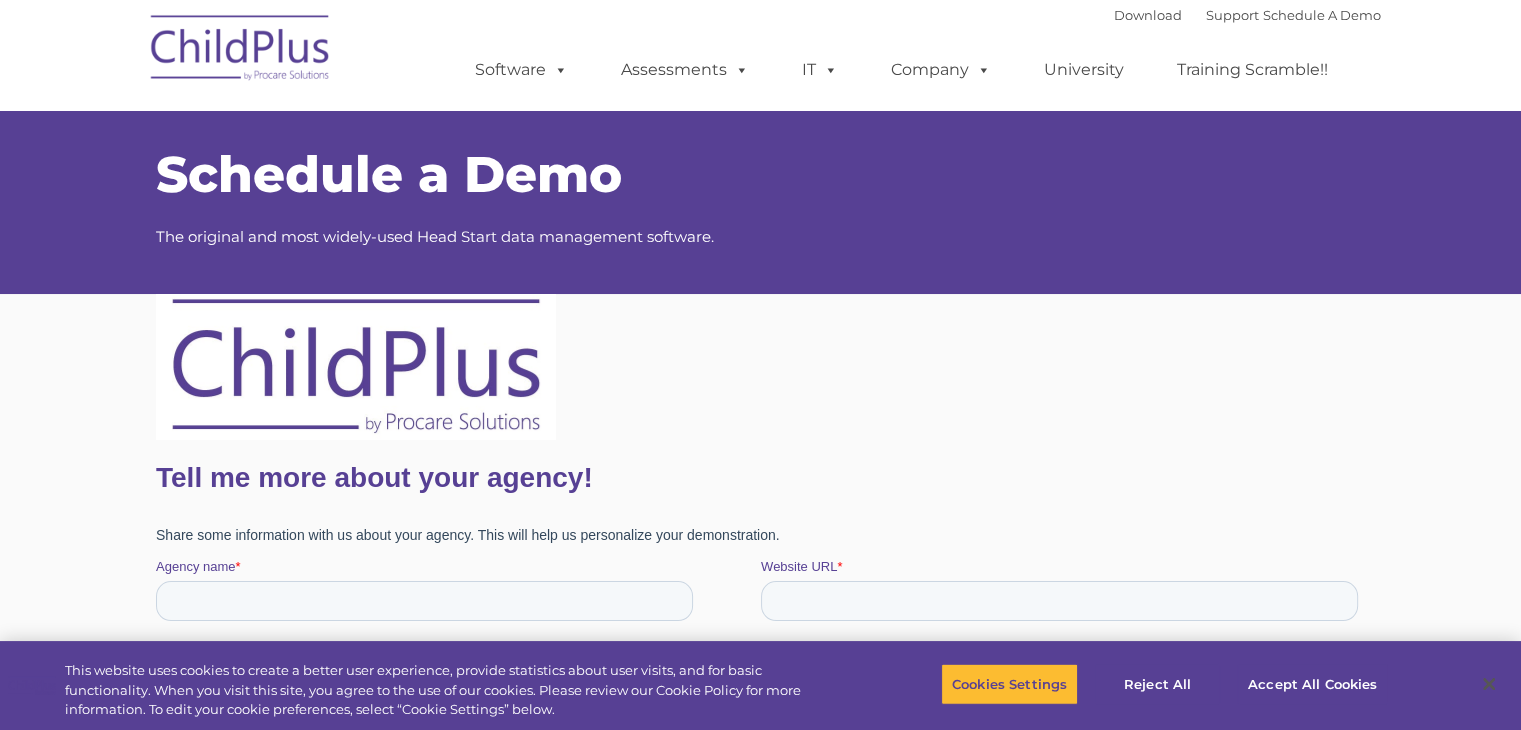 scroll, scrollTop: 0, scrollLeft: 0, axis: both 